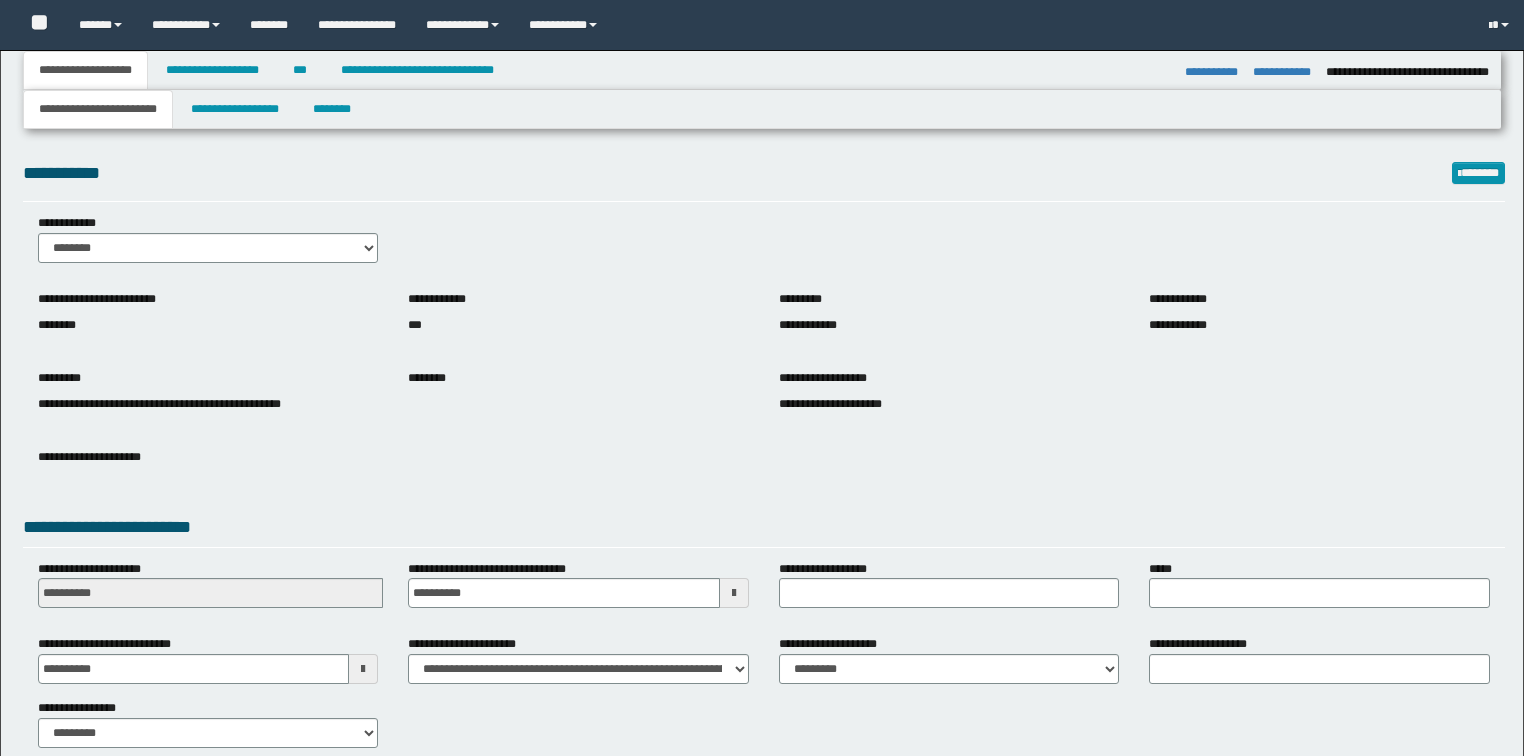 select on "*" 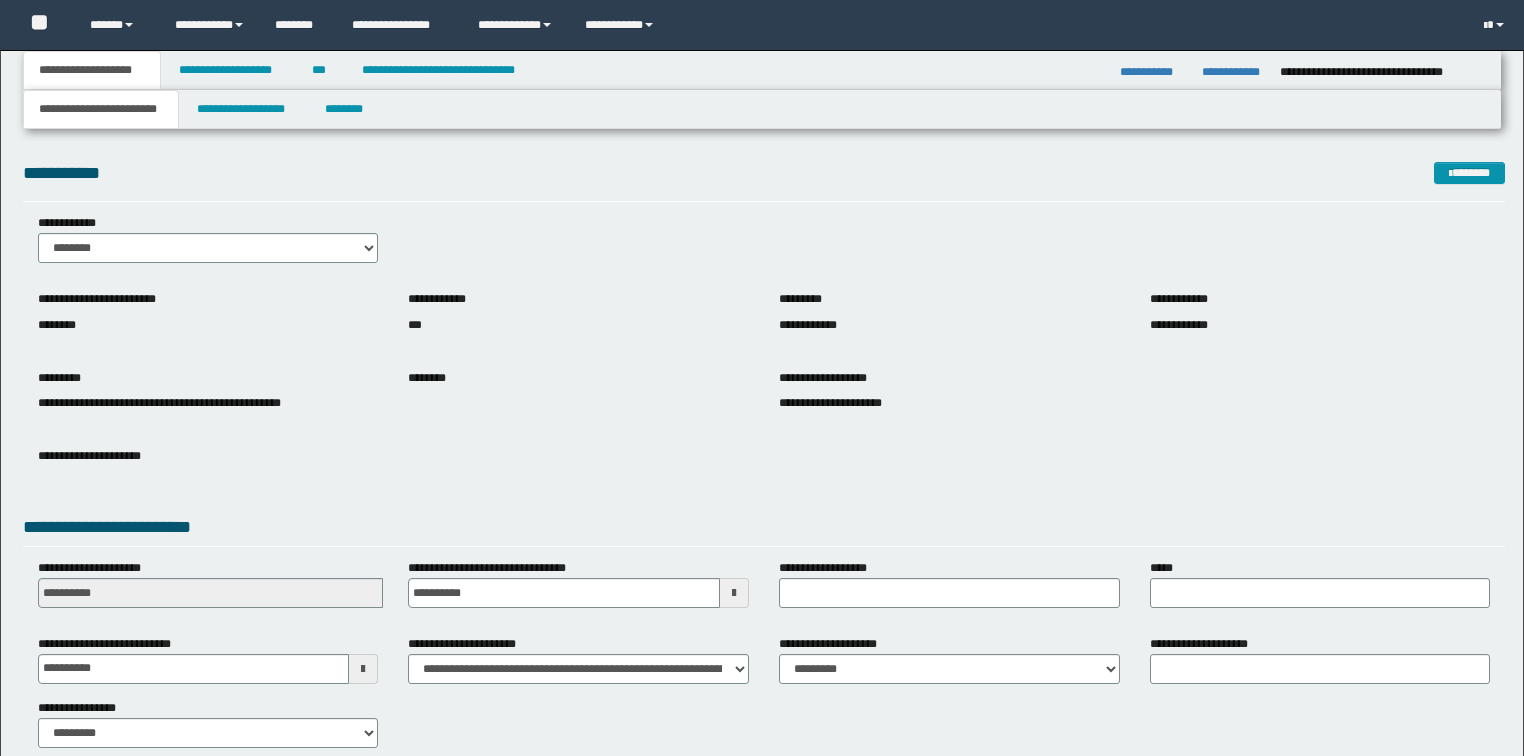 scroll, scrollTop: 0, scrollLeft: 0, axis: both 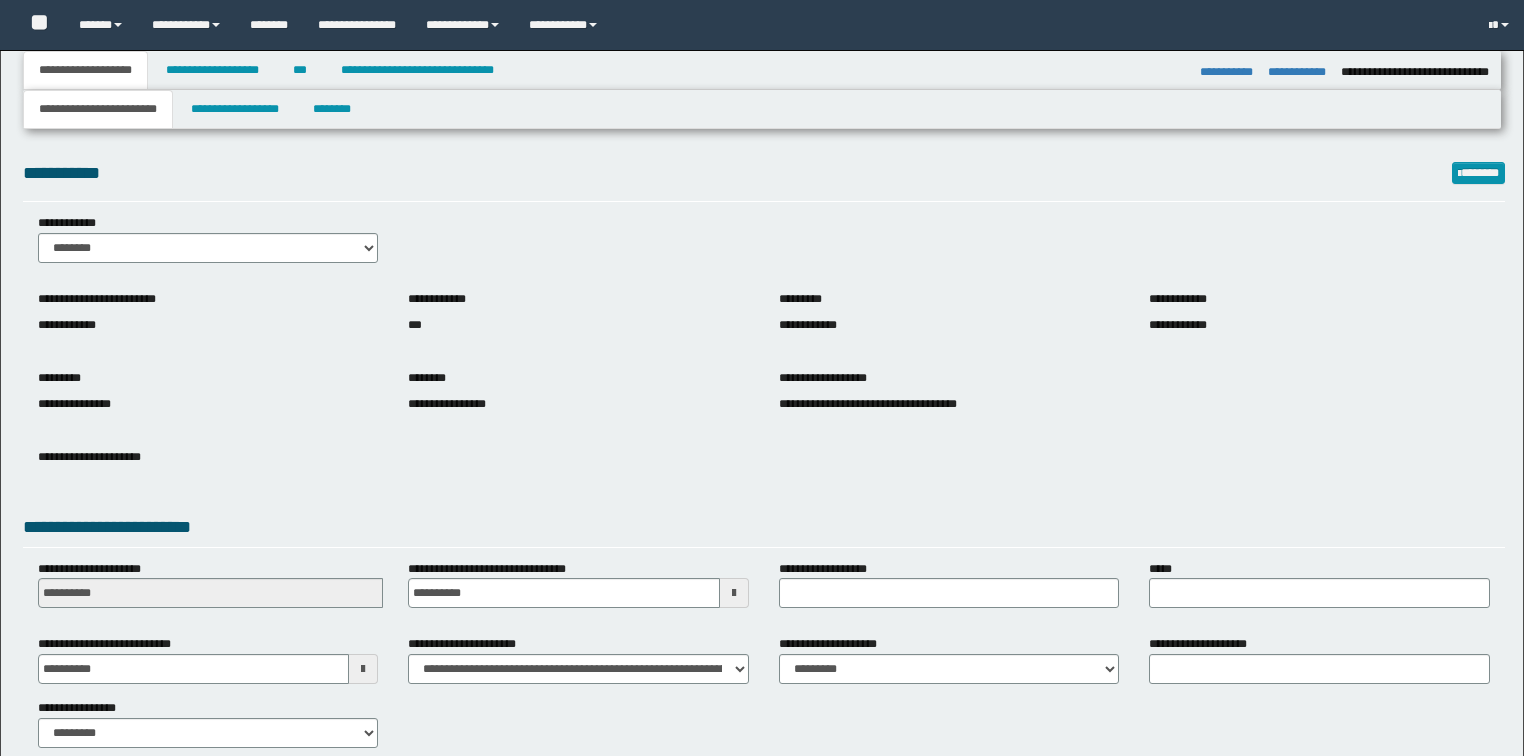 select on "*" 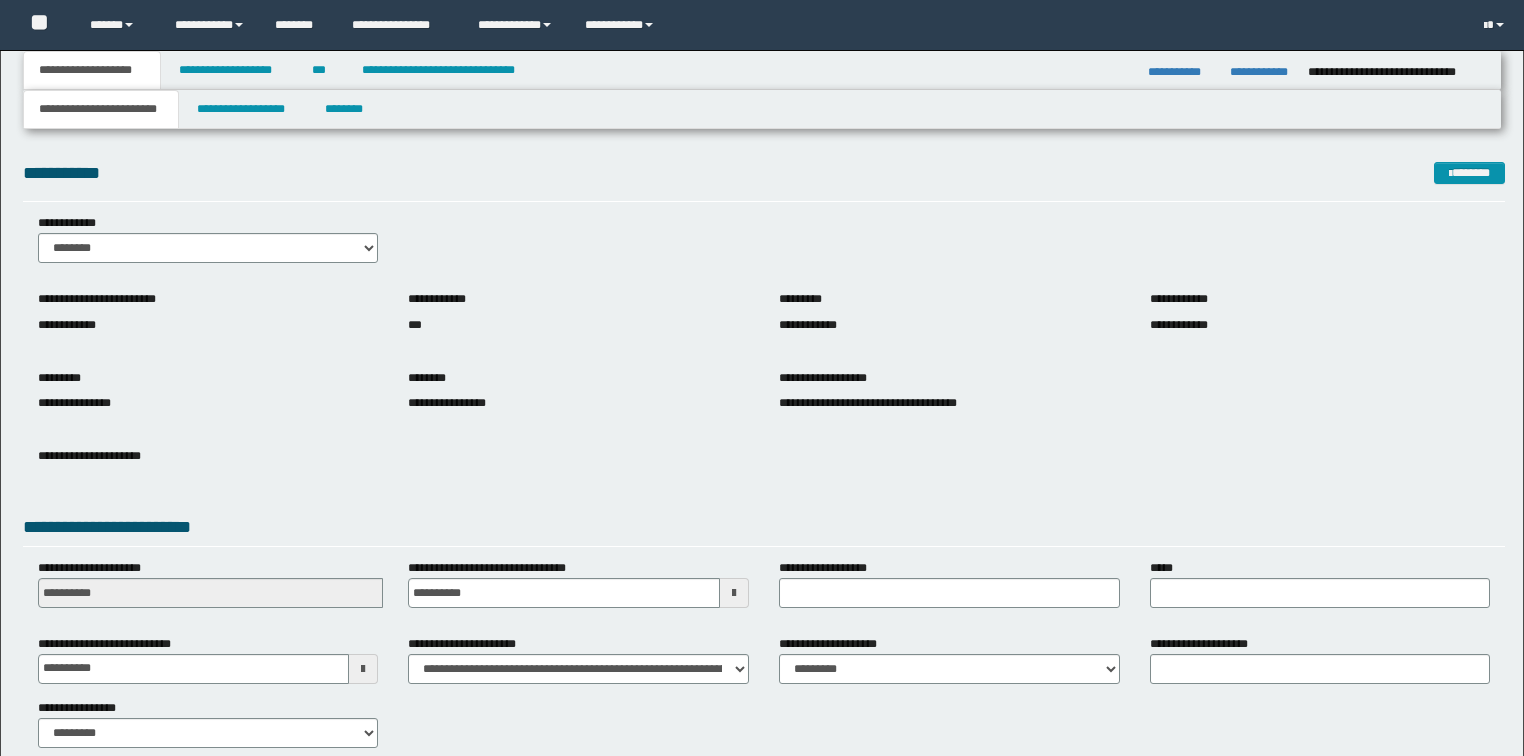 scroll, scrollTop: 0, scrollLeft: 0, axis: both 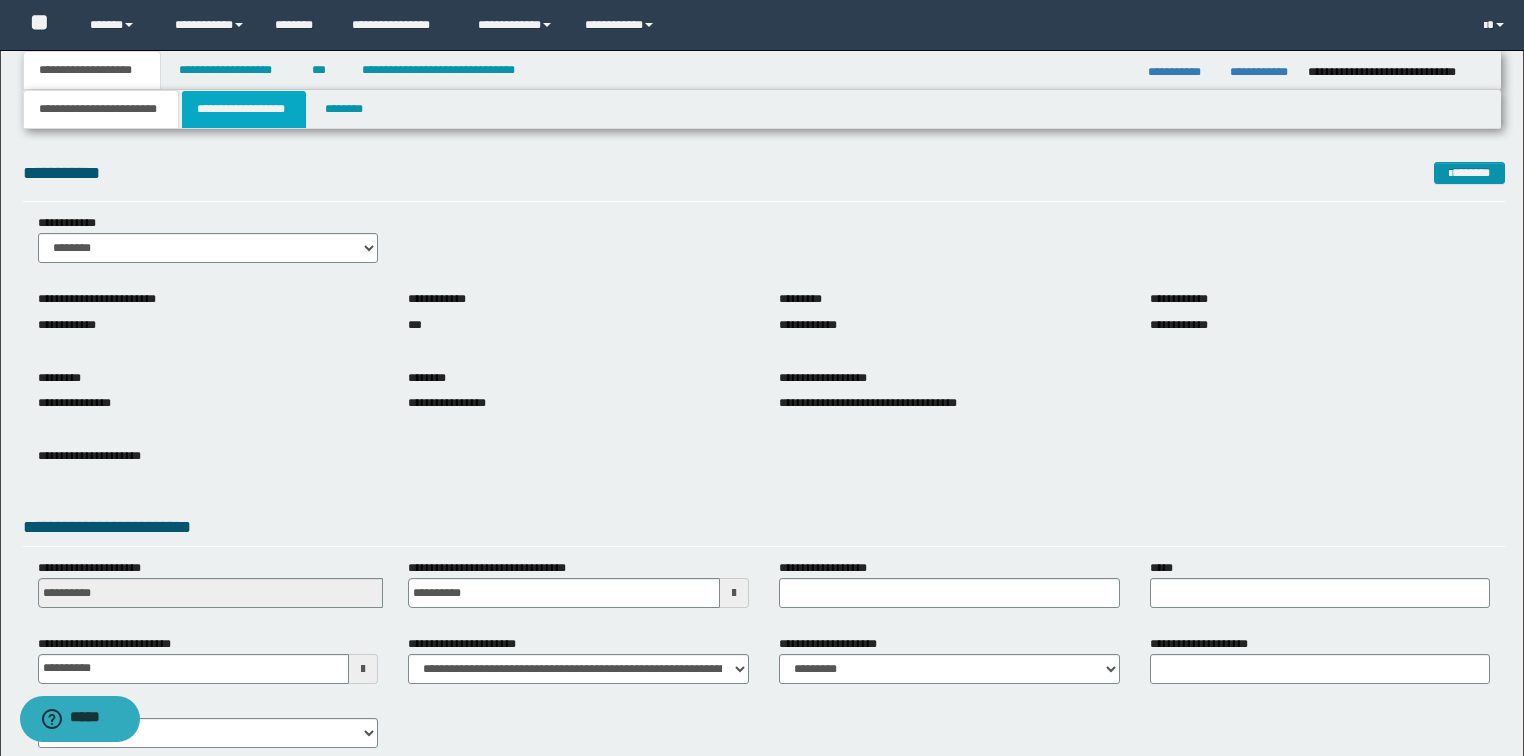 click on "**********" at bounding box center [244, 109] 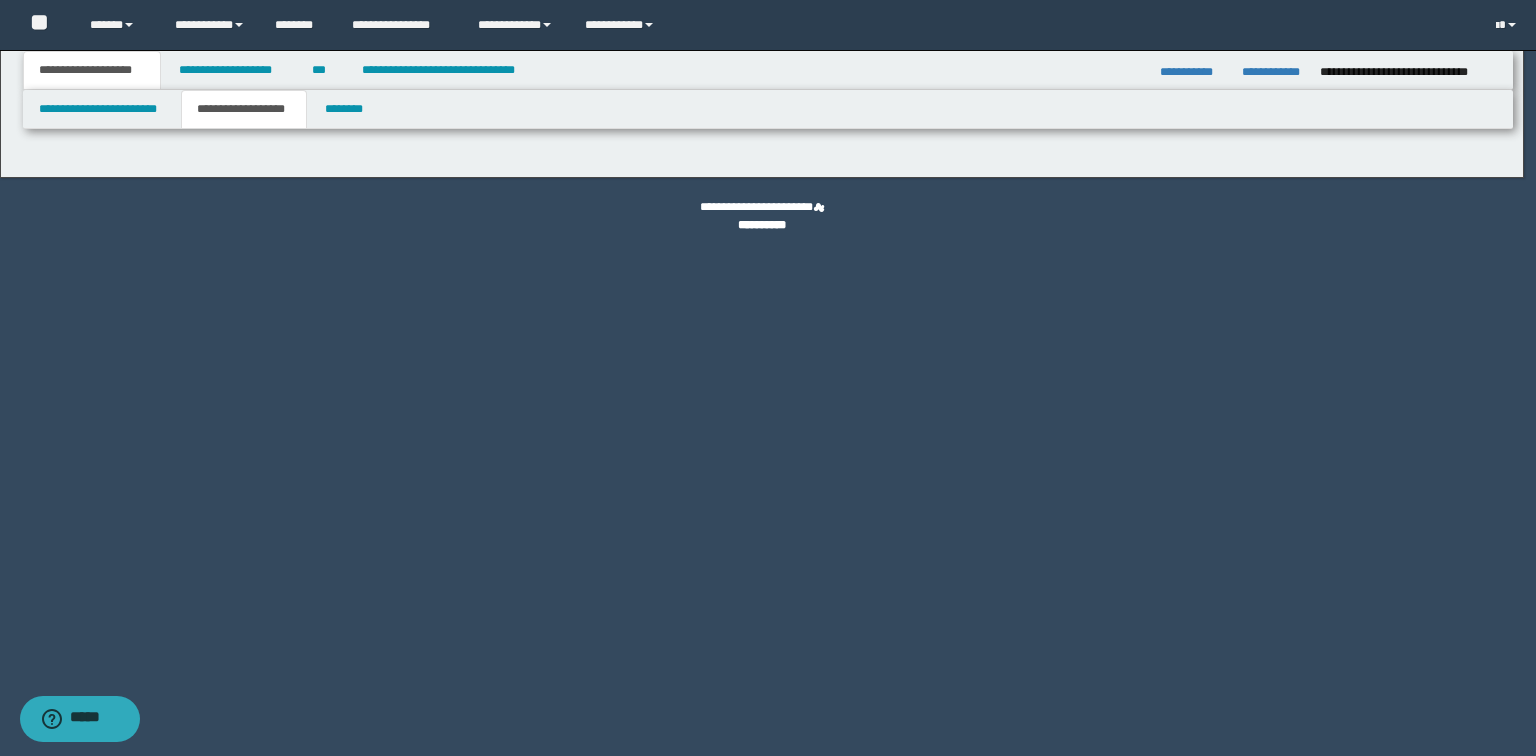 type on "********" 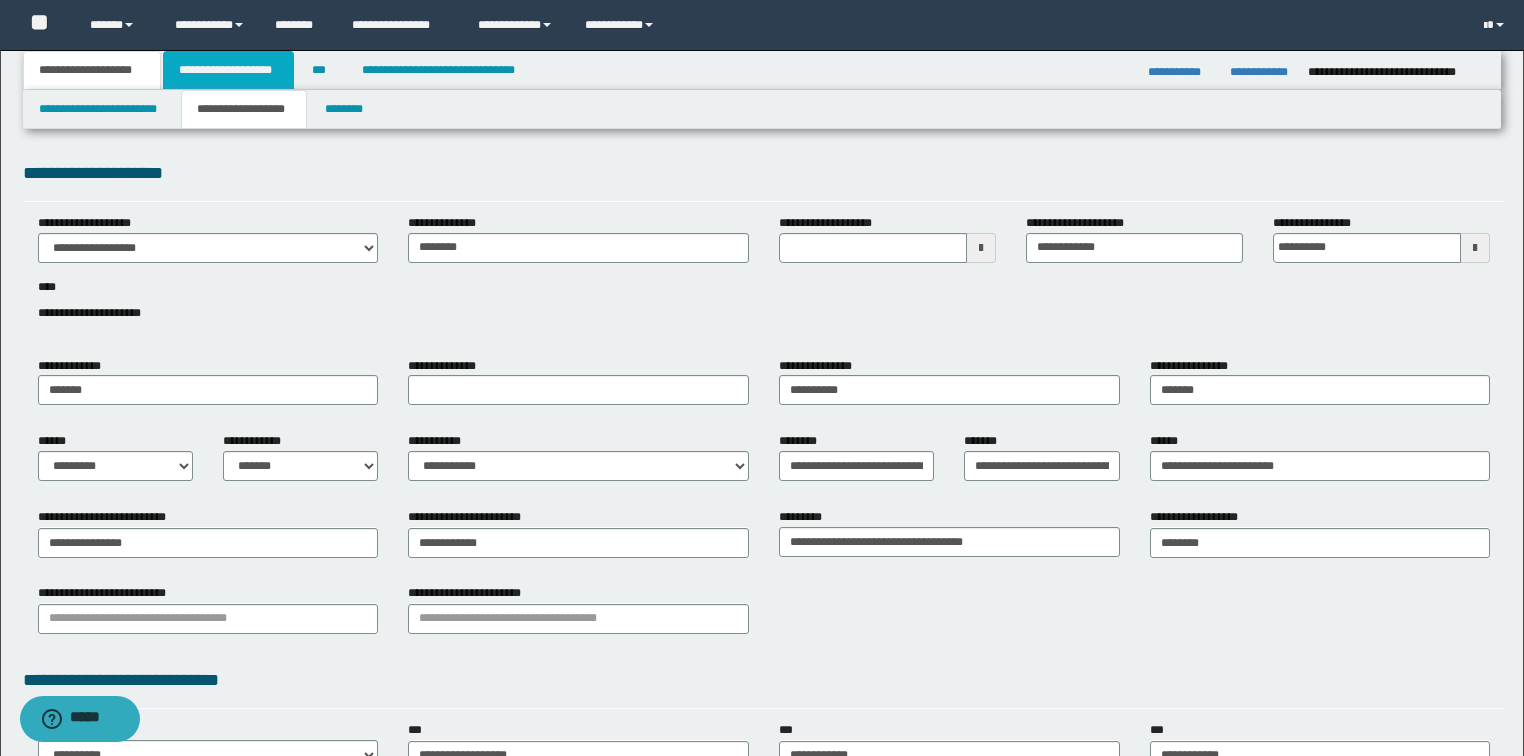 click on "**********" at bounding box center [228, 70] 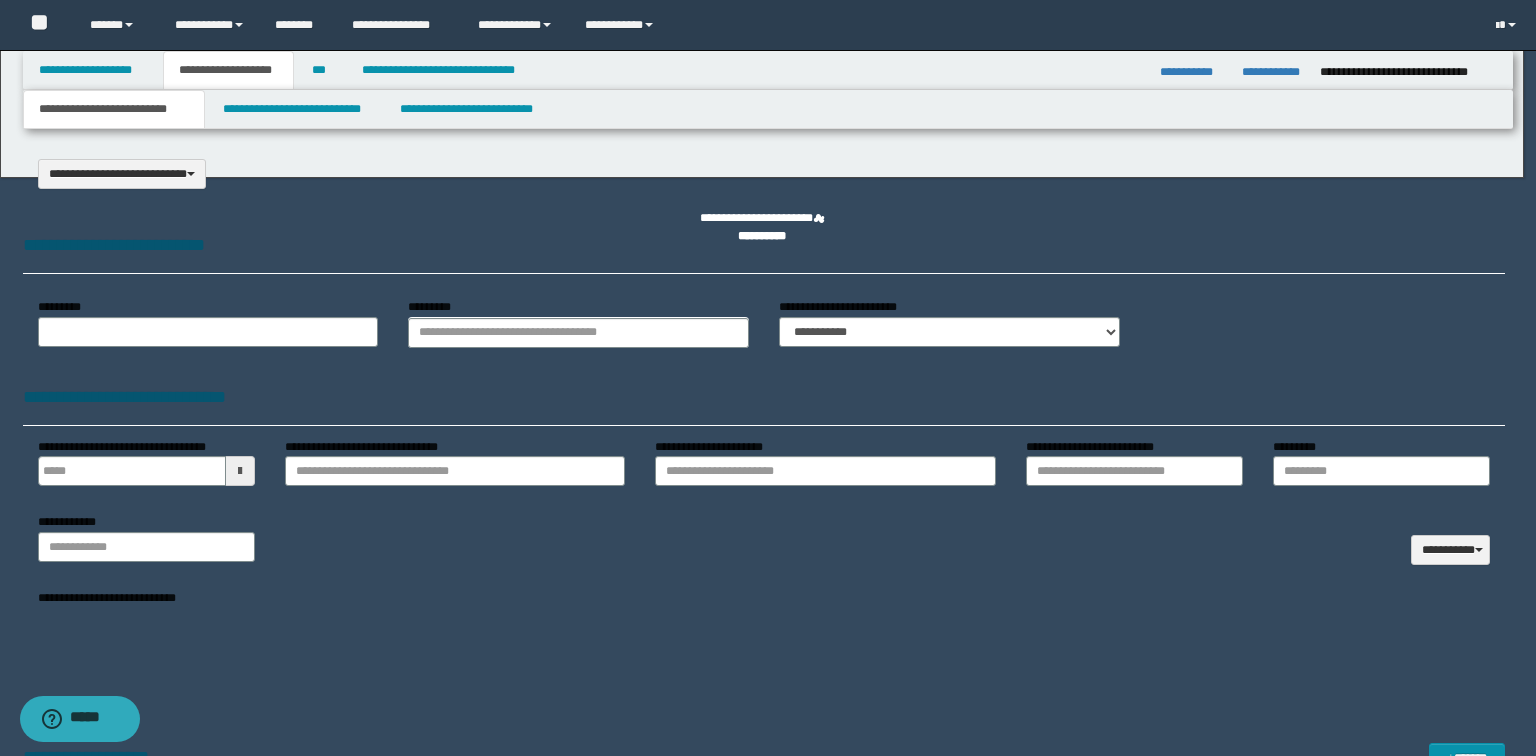 select on "*" 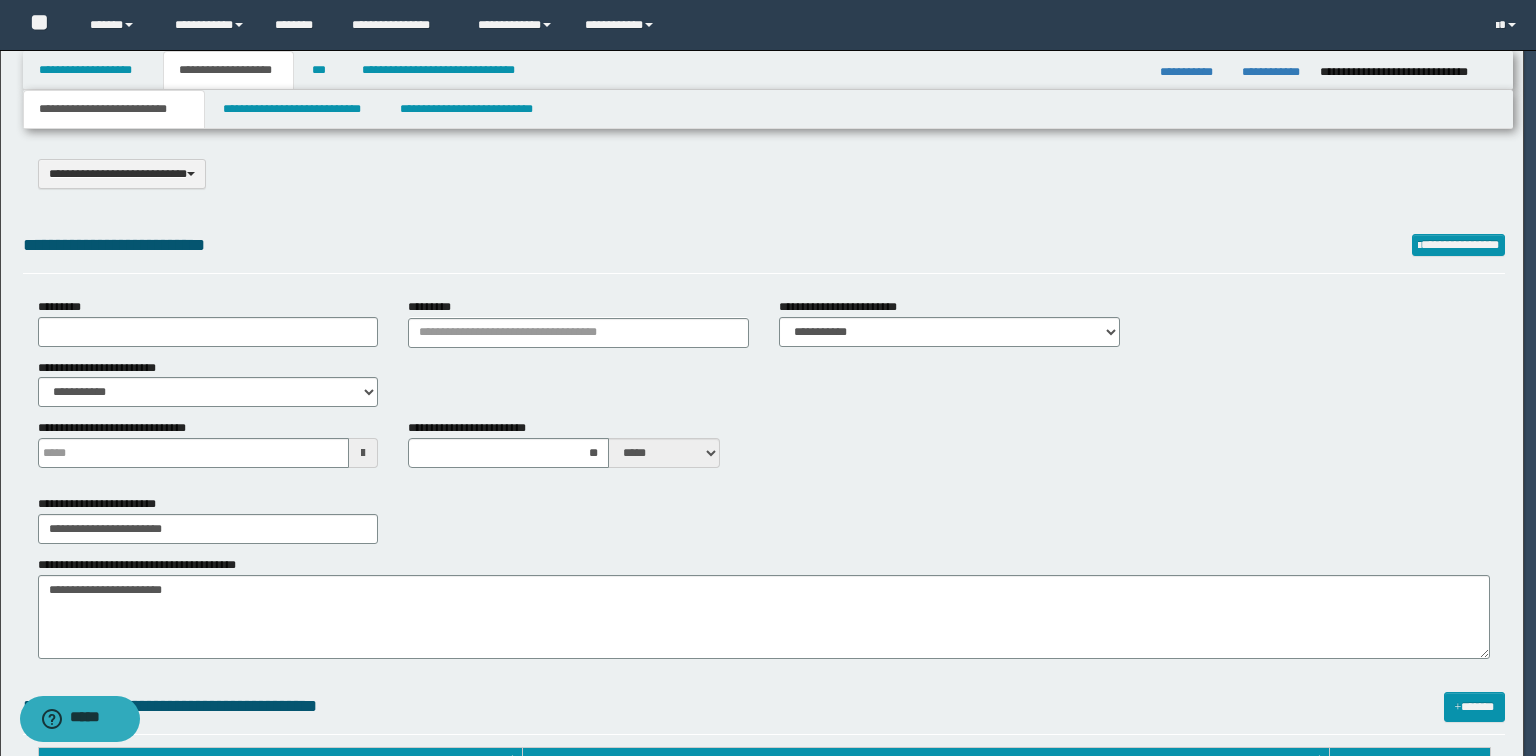 scroll, scrollTop: 0, scrollLeft: 0, axis: both 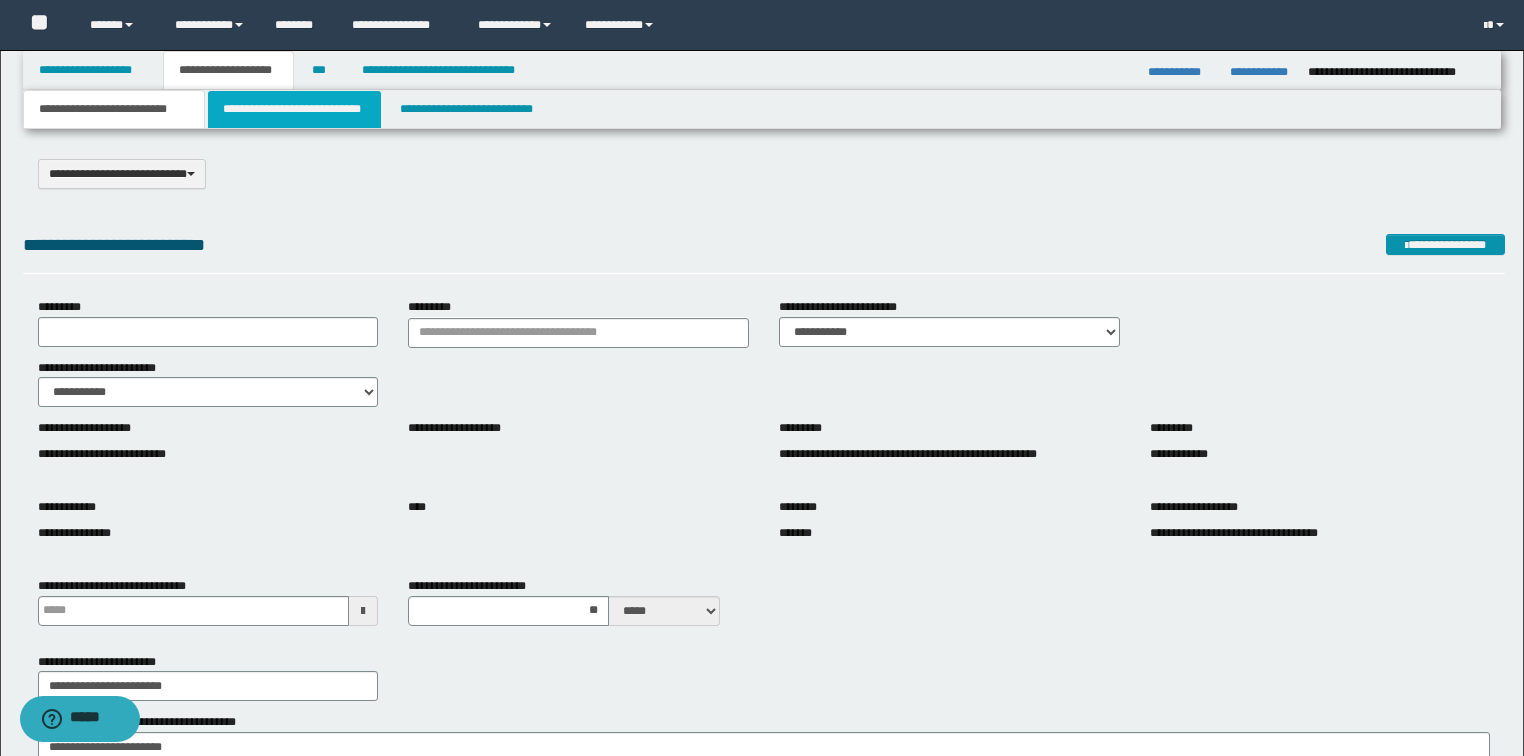 click on "**********" at bounding box center [294, 109] 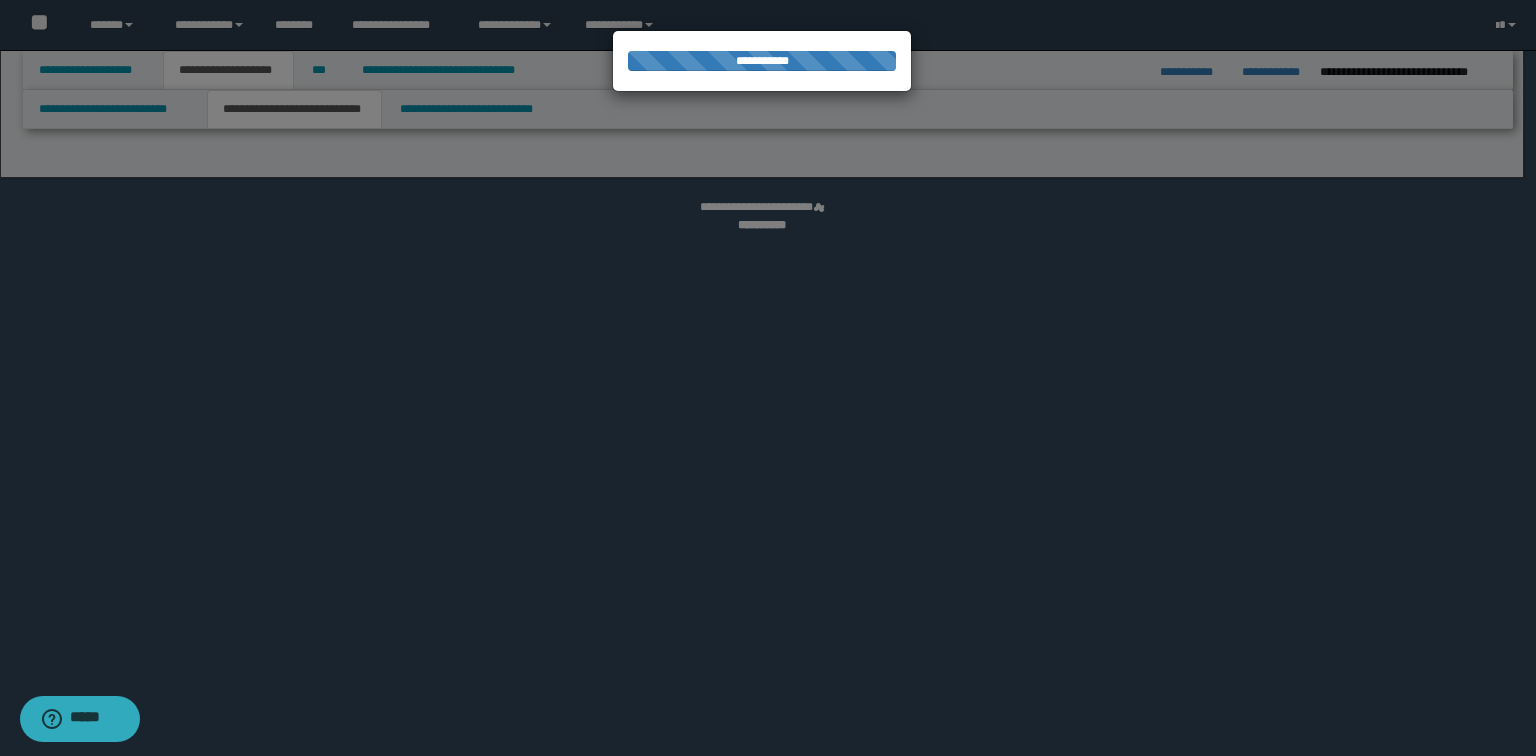 select on "*" 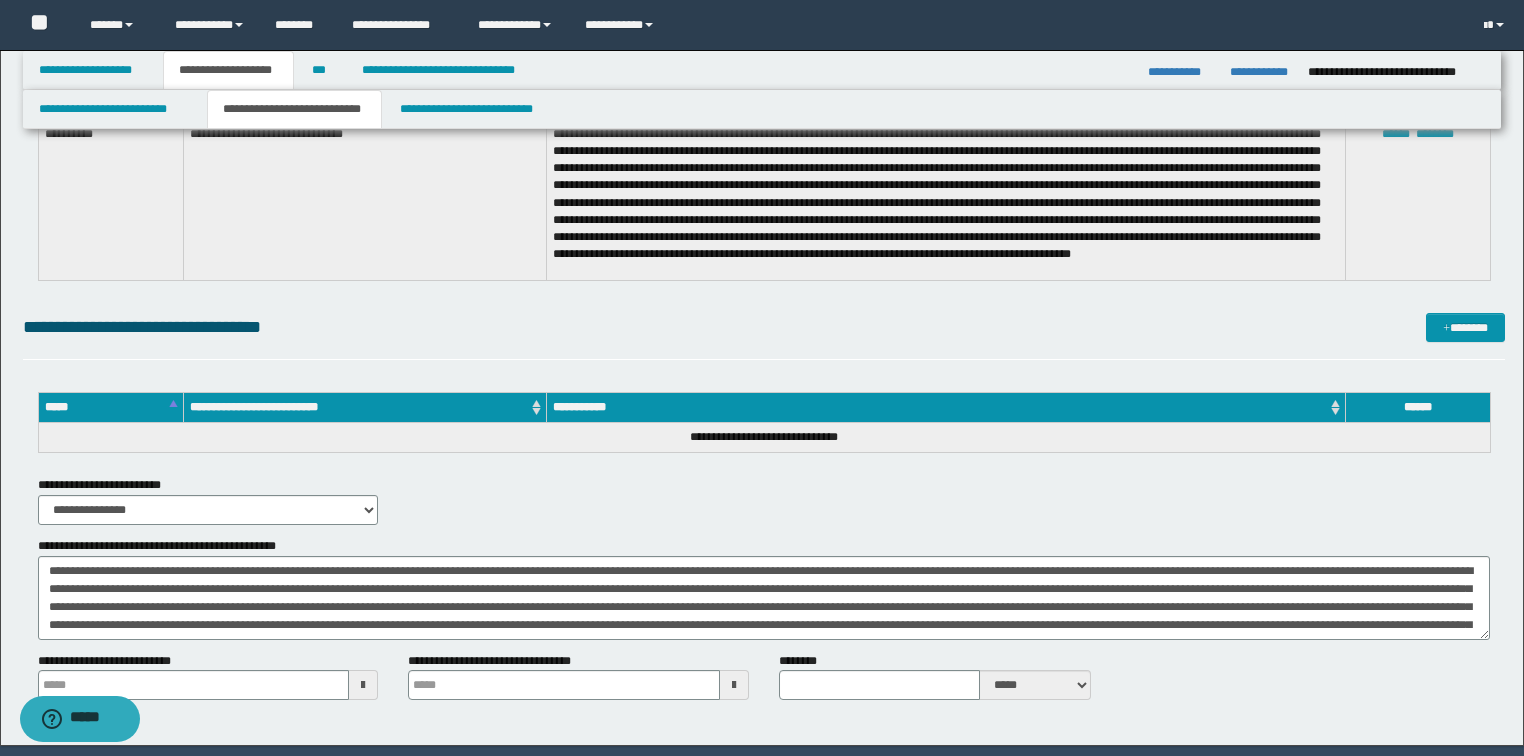 scroll, scrollTop: 6377, scrollLeft: 0, axis: vertical 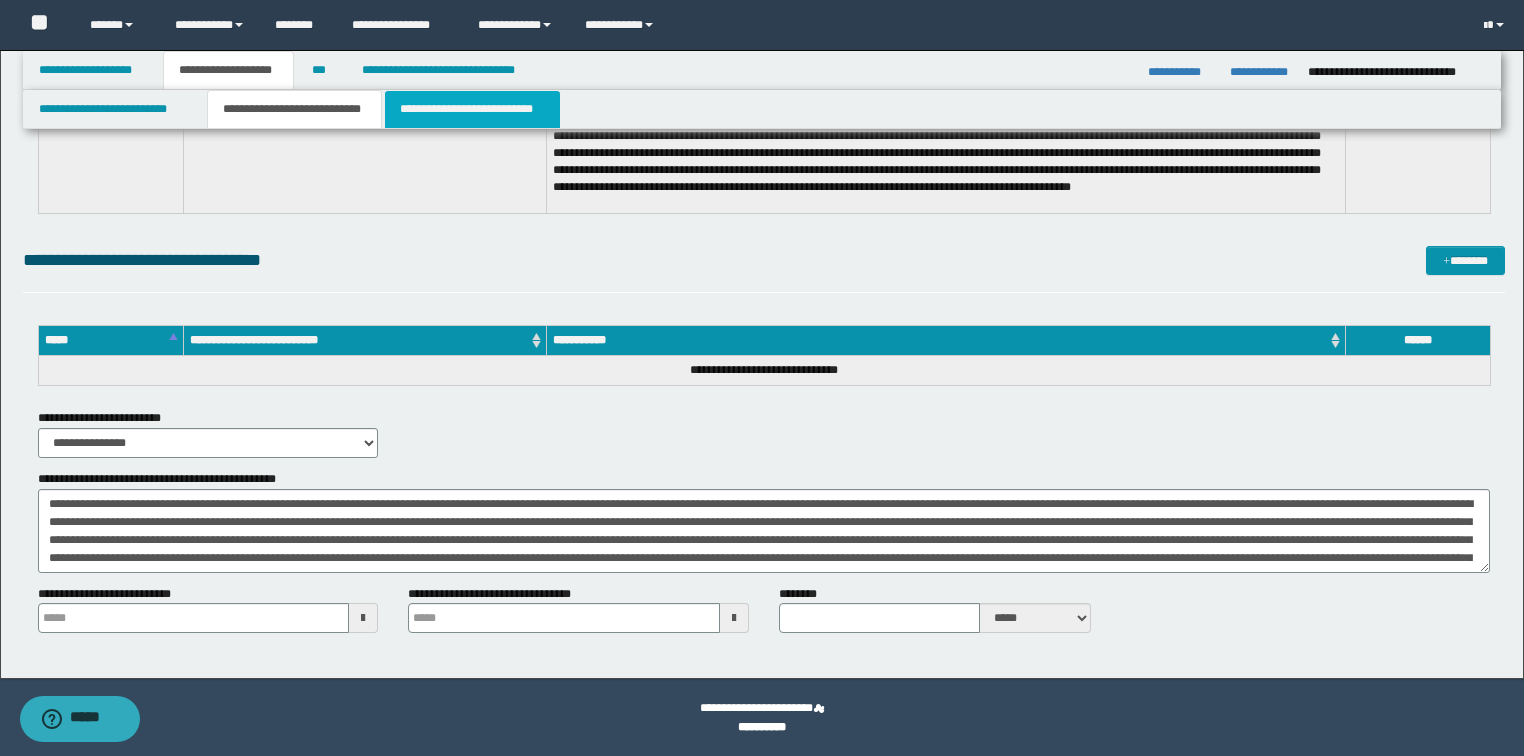 click on "**********" at bounding box center (472, 109) 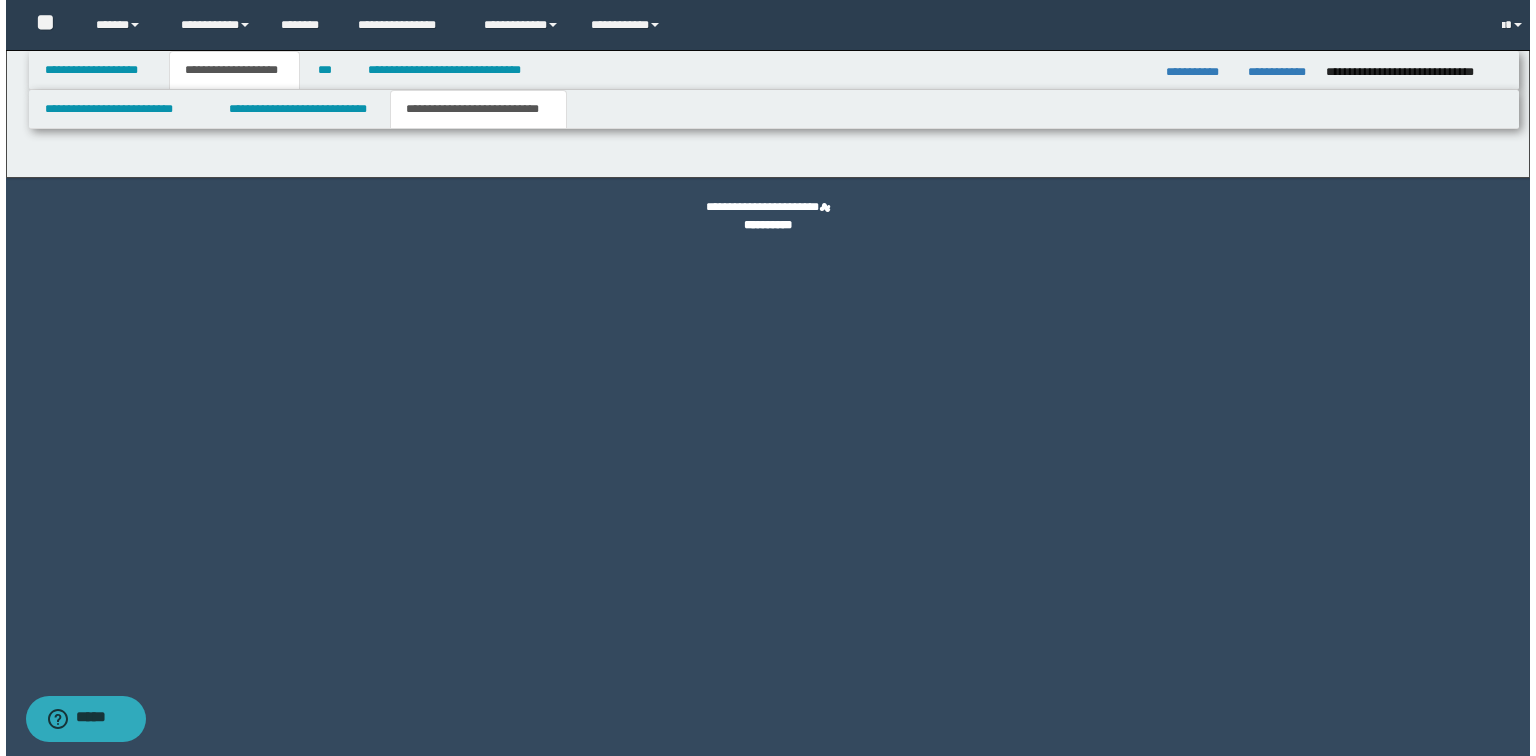 scroll, scrollTop: 0, scrollLeft: 0, axis: both 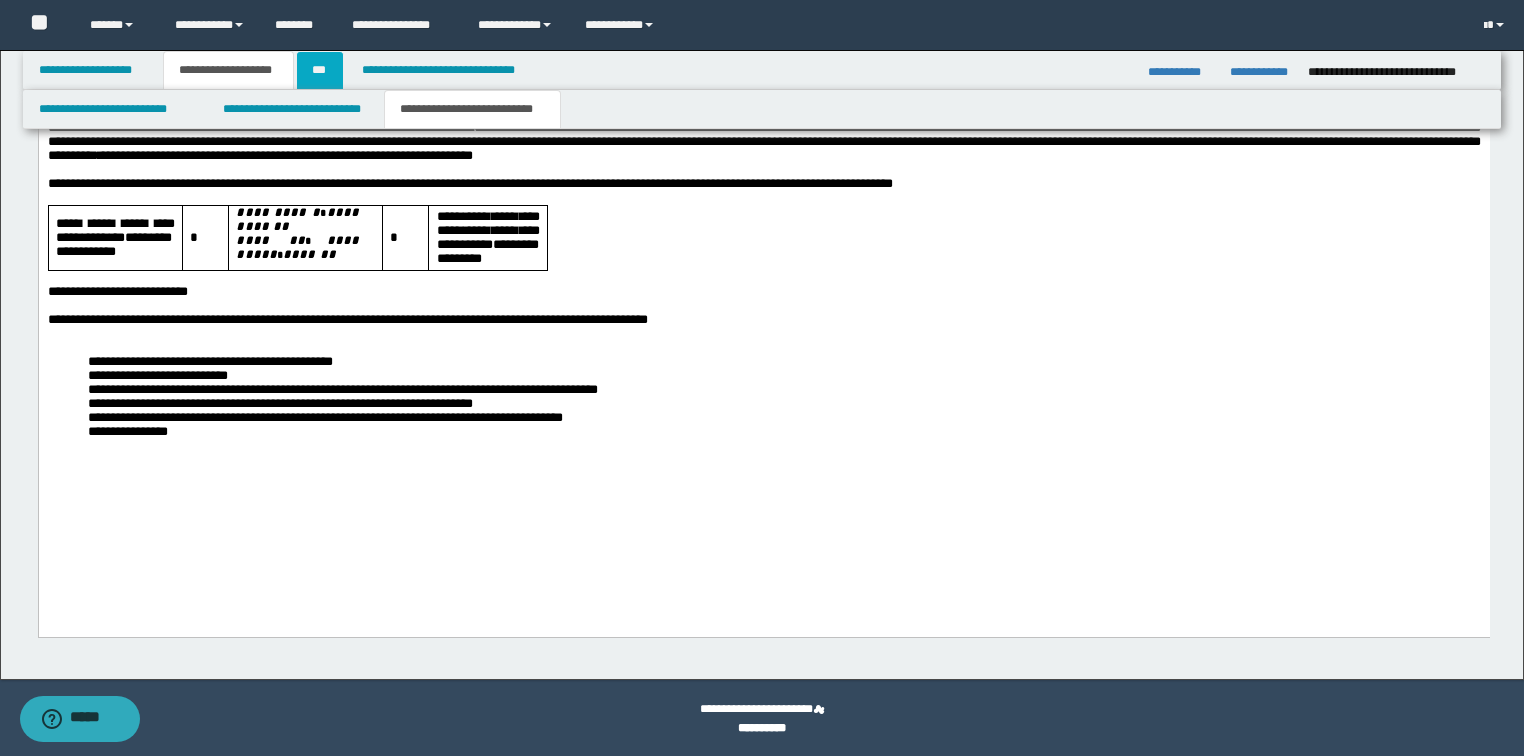click on "***" at bounding box center (320, 70) 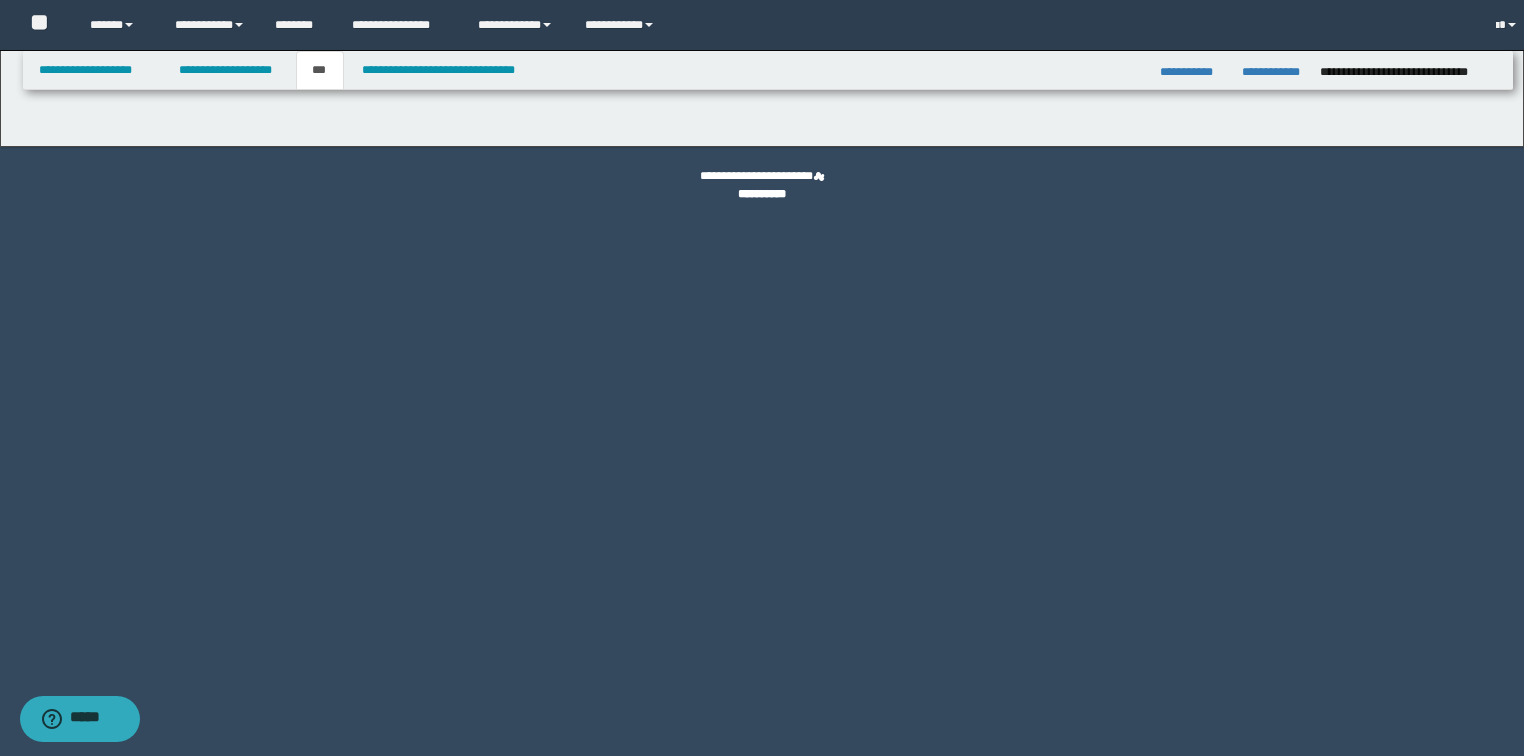 scroll, scrollTop: 0, scrollLeft: 0, axis: both 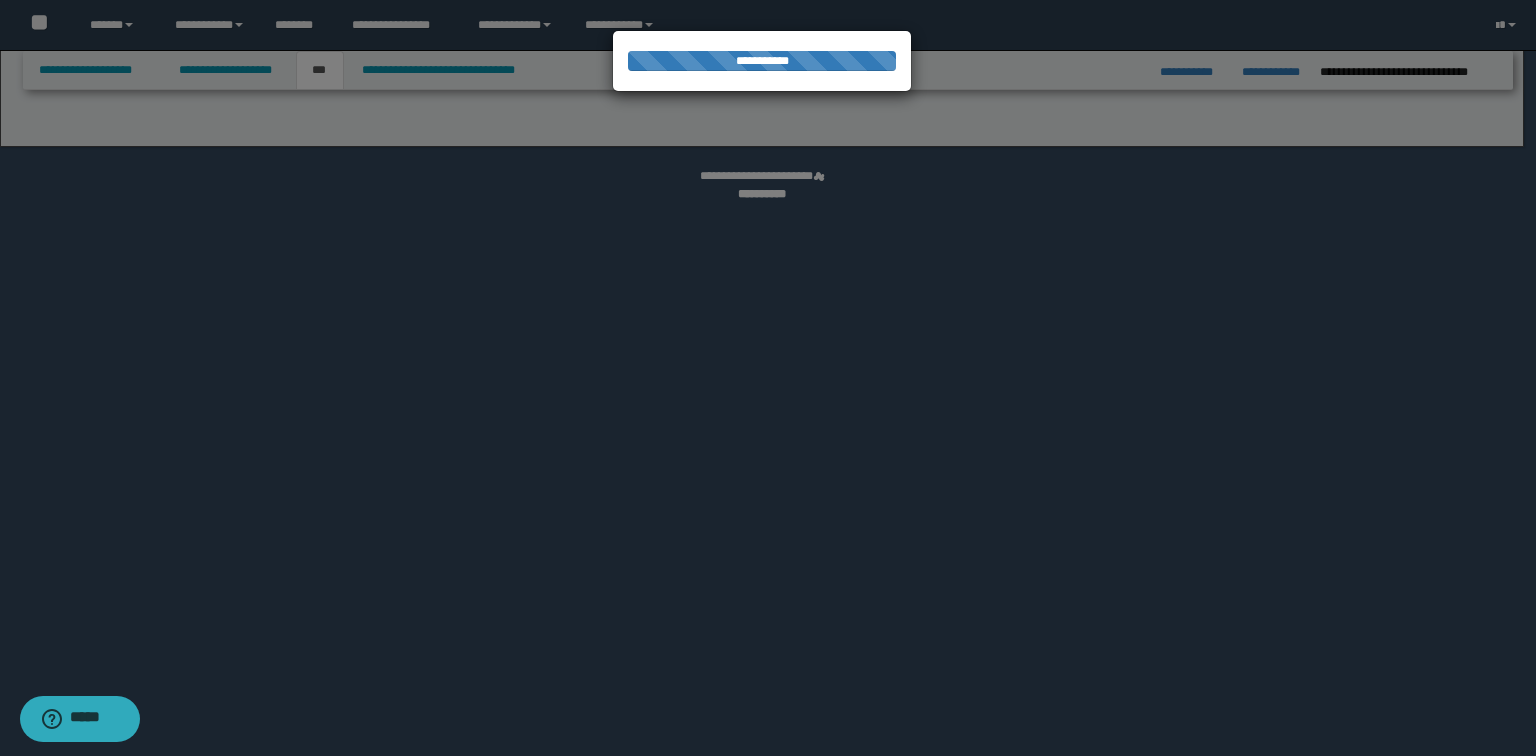 select on "**" 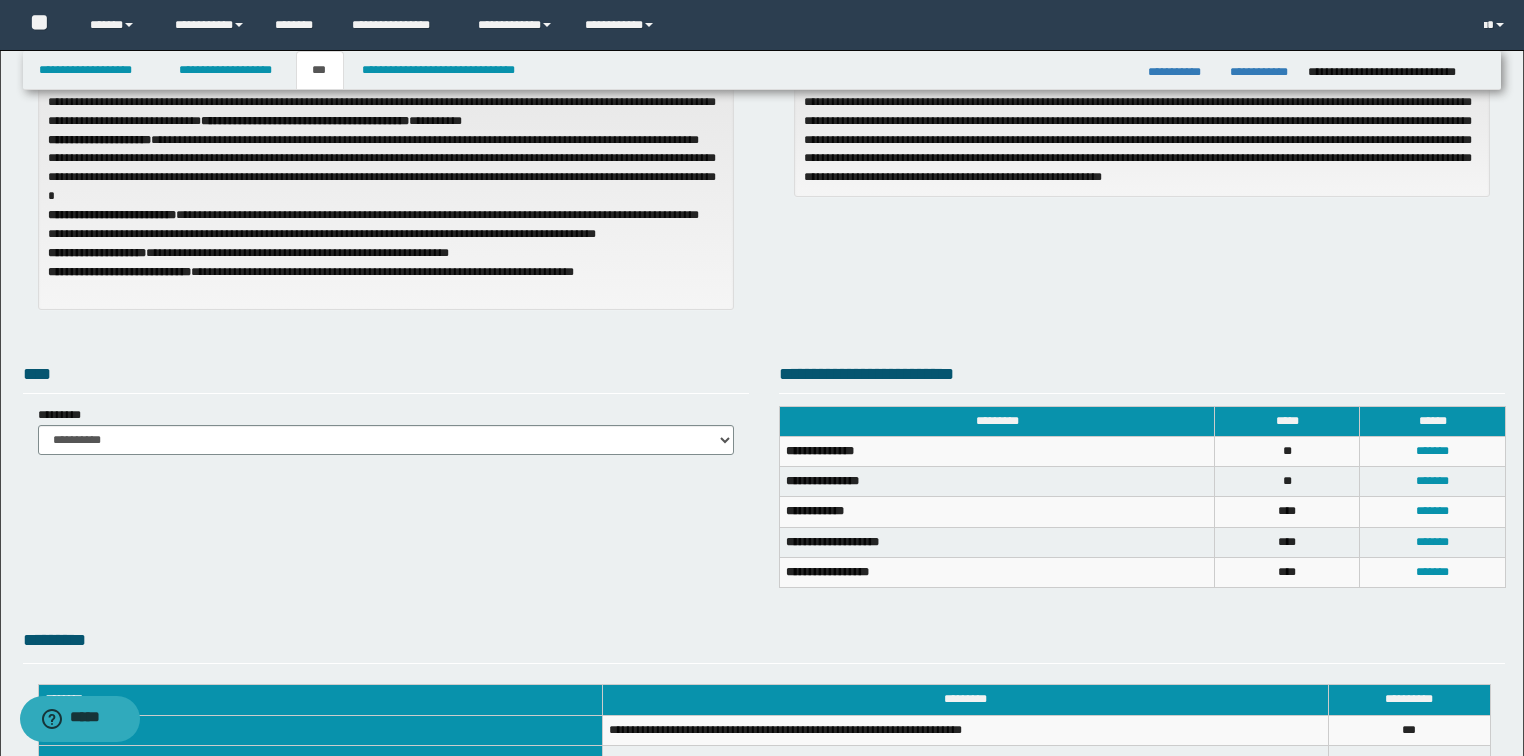 scroll, scrollTop: 240, scrollLeft: 0, axis: vertical 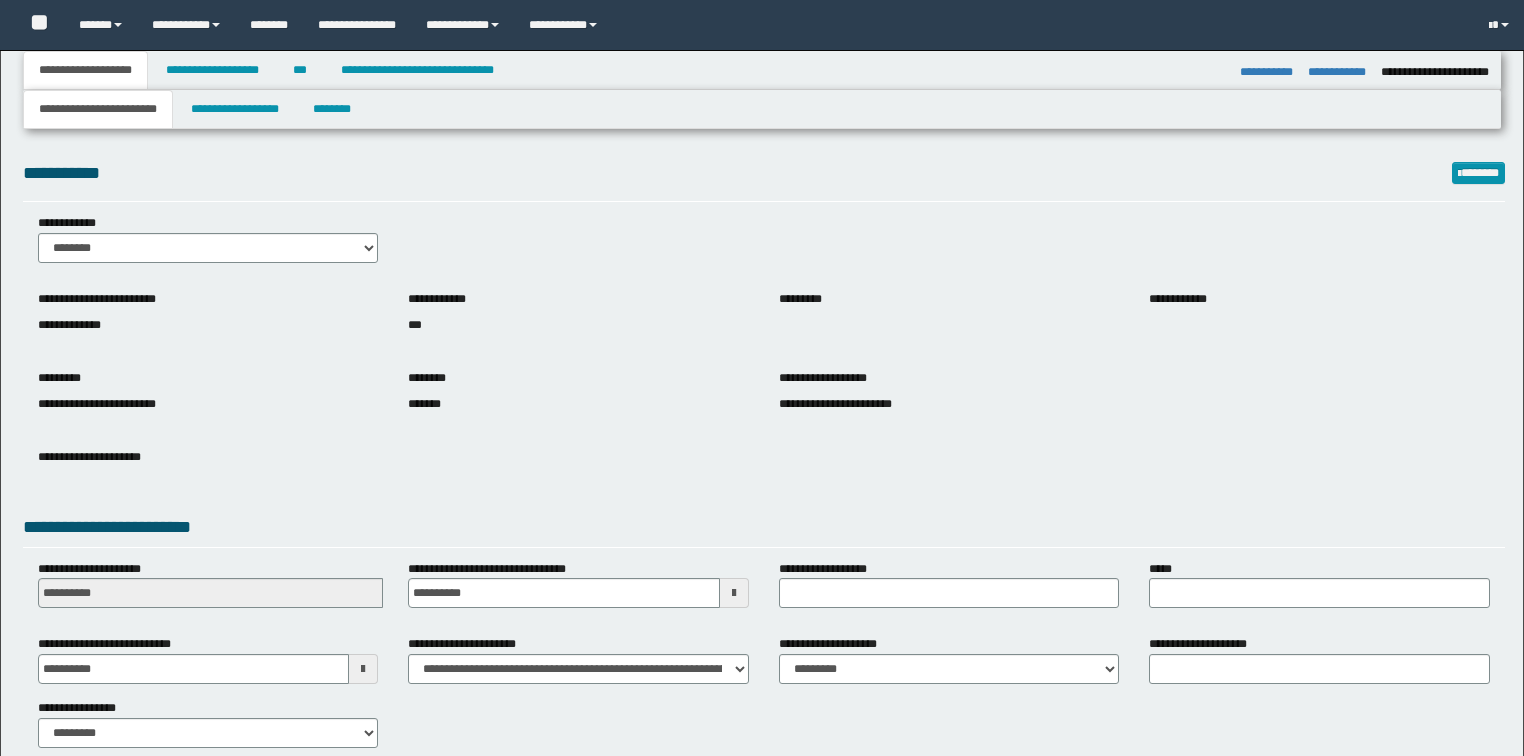 select on "*" 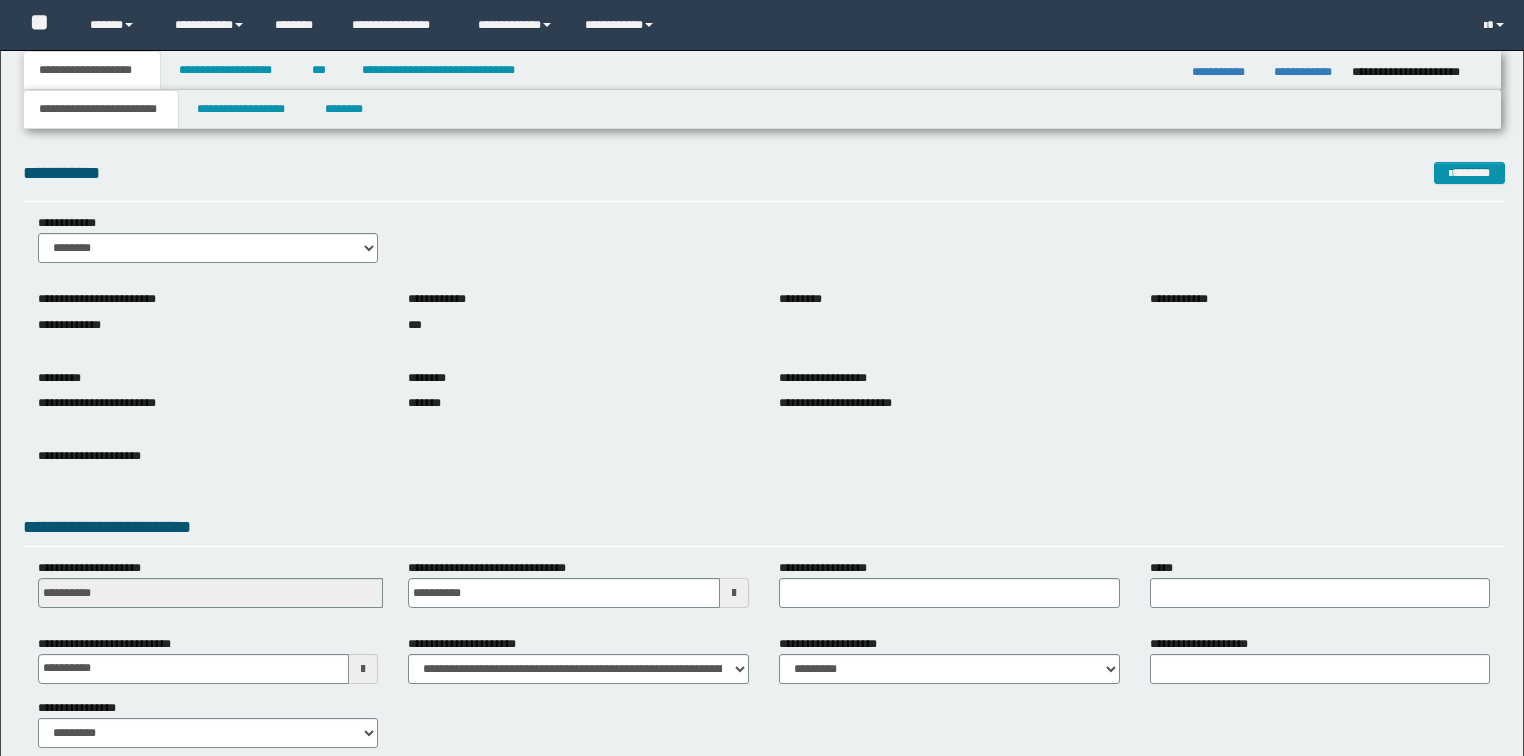 scroll, scrollTop: 0, scrollLeft: 0, axis: both 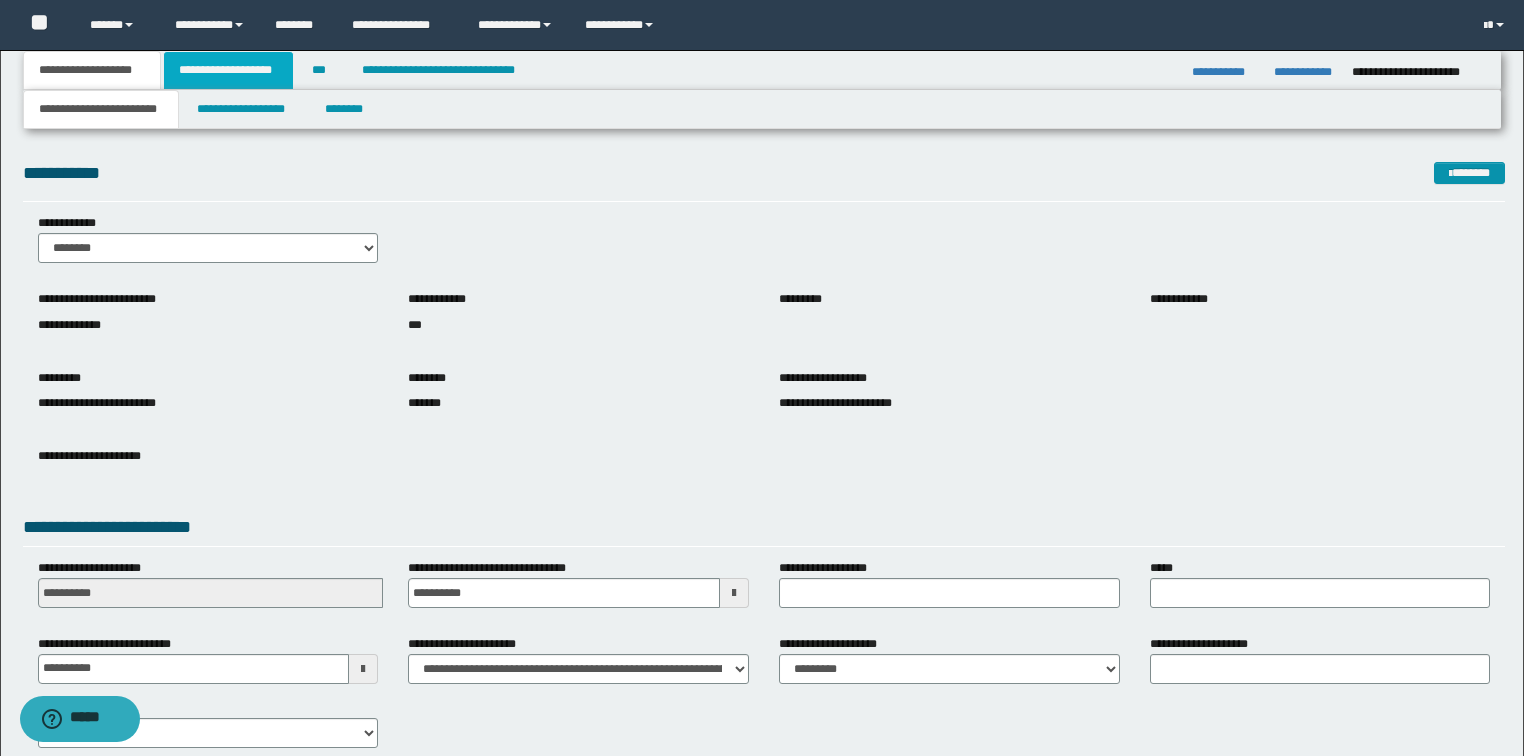 click on "**********" at bounding box center (228, 70) 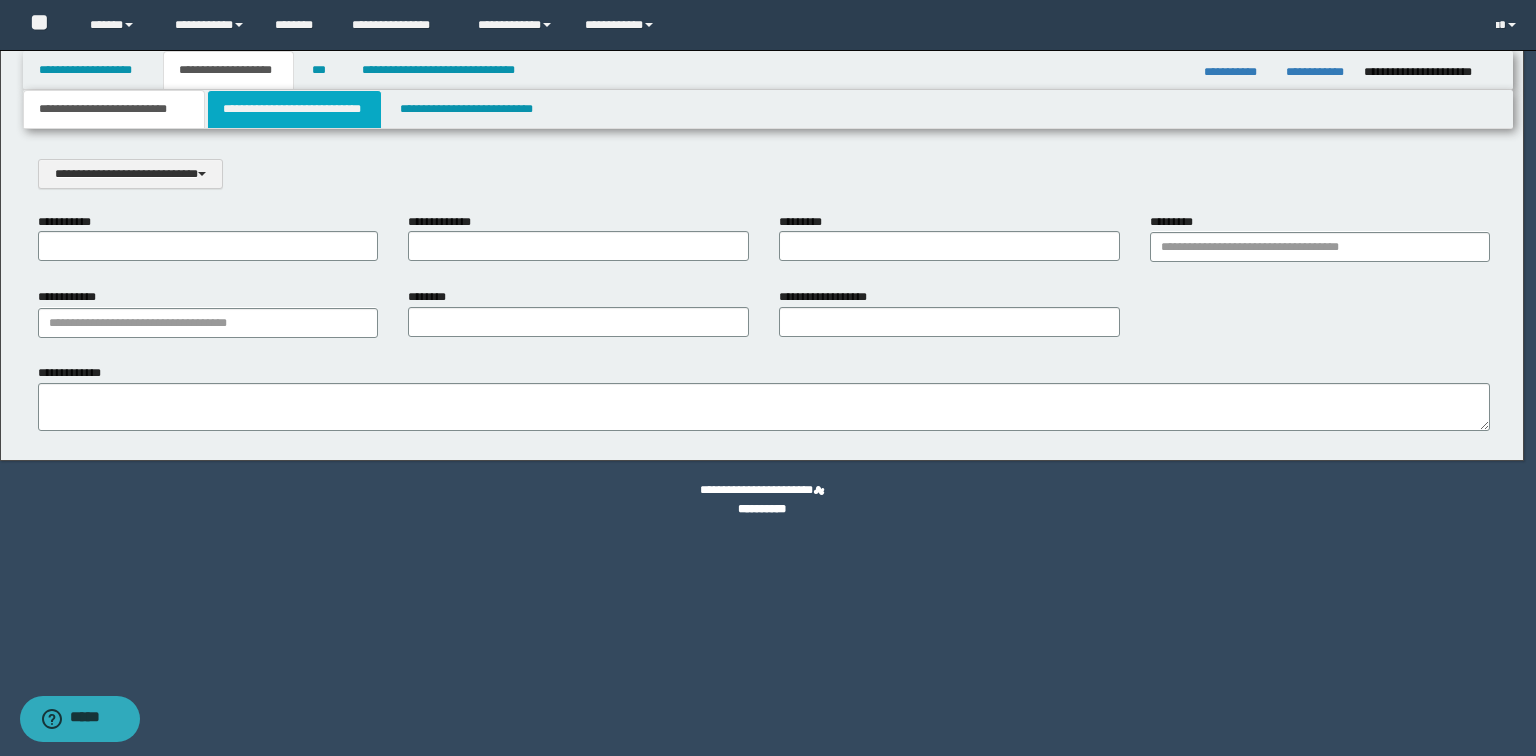 scroll, scrollTop: 0, scrollLeft: 0, axis: both 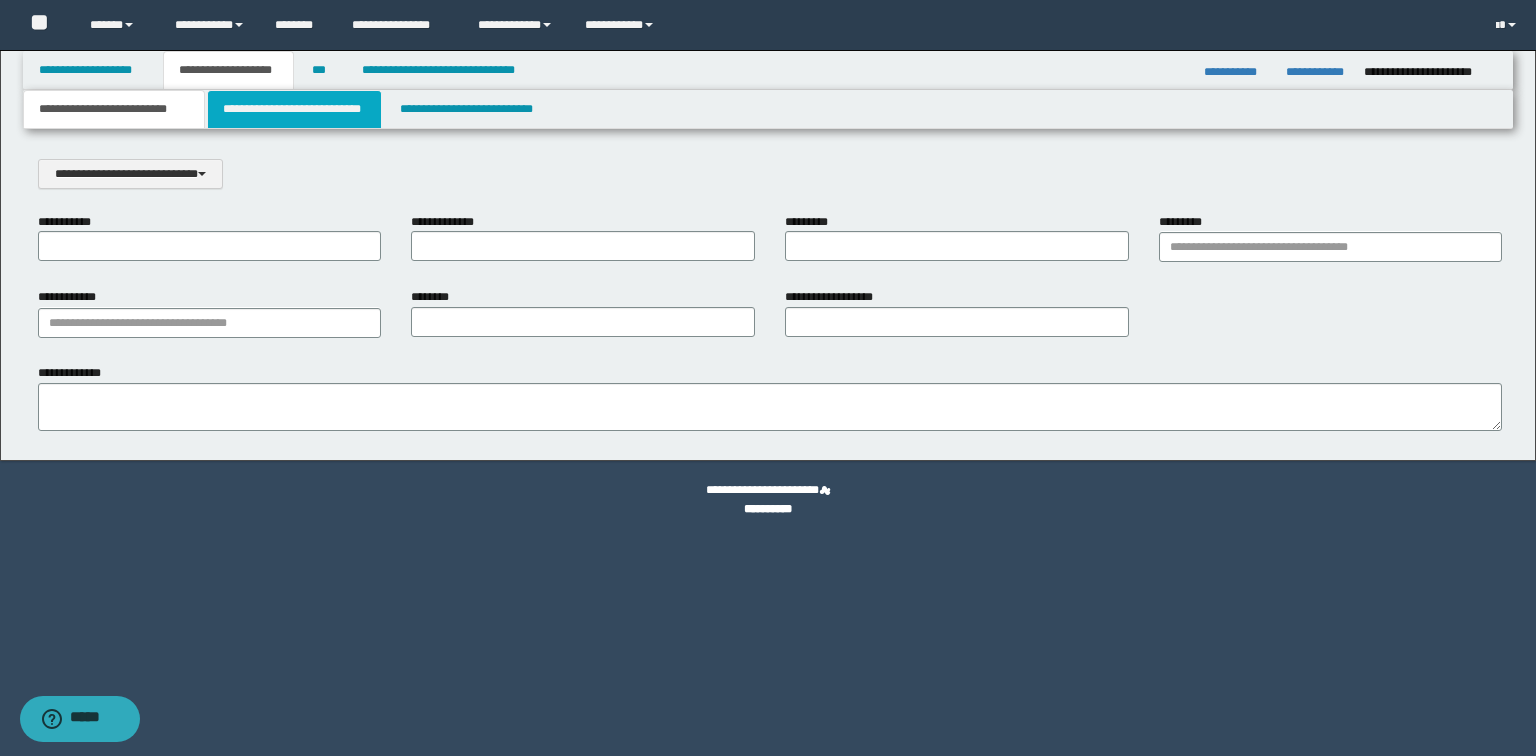 click on "**********" at bounding box center (294, 109) 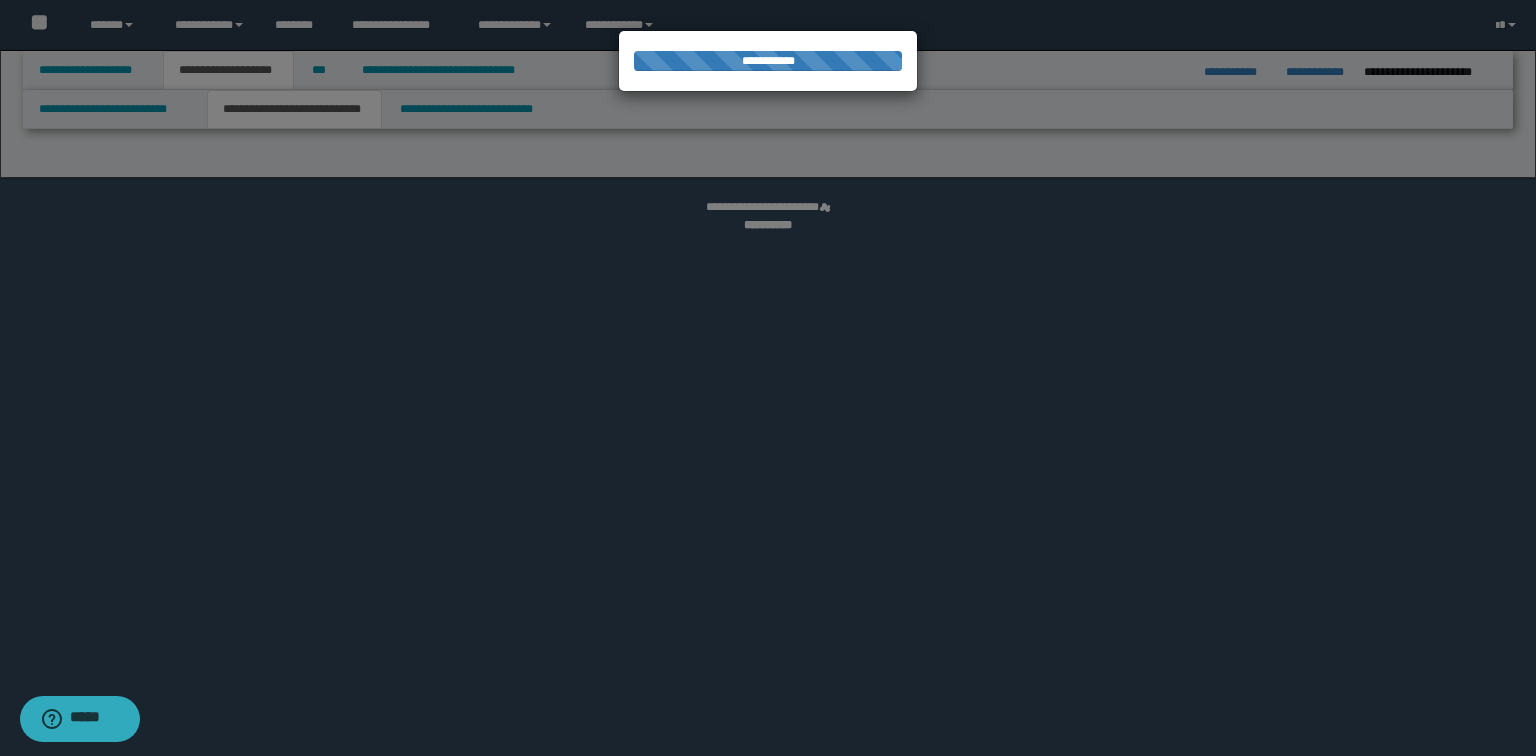 select on "*" 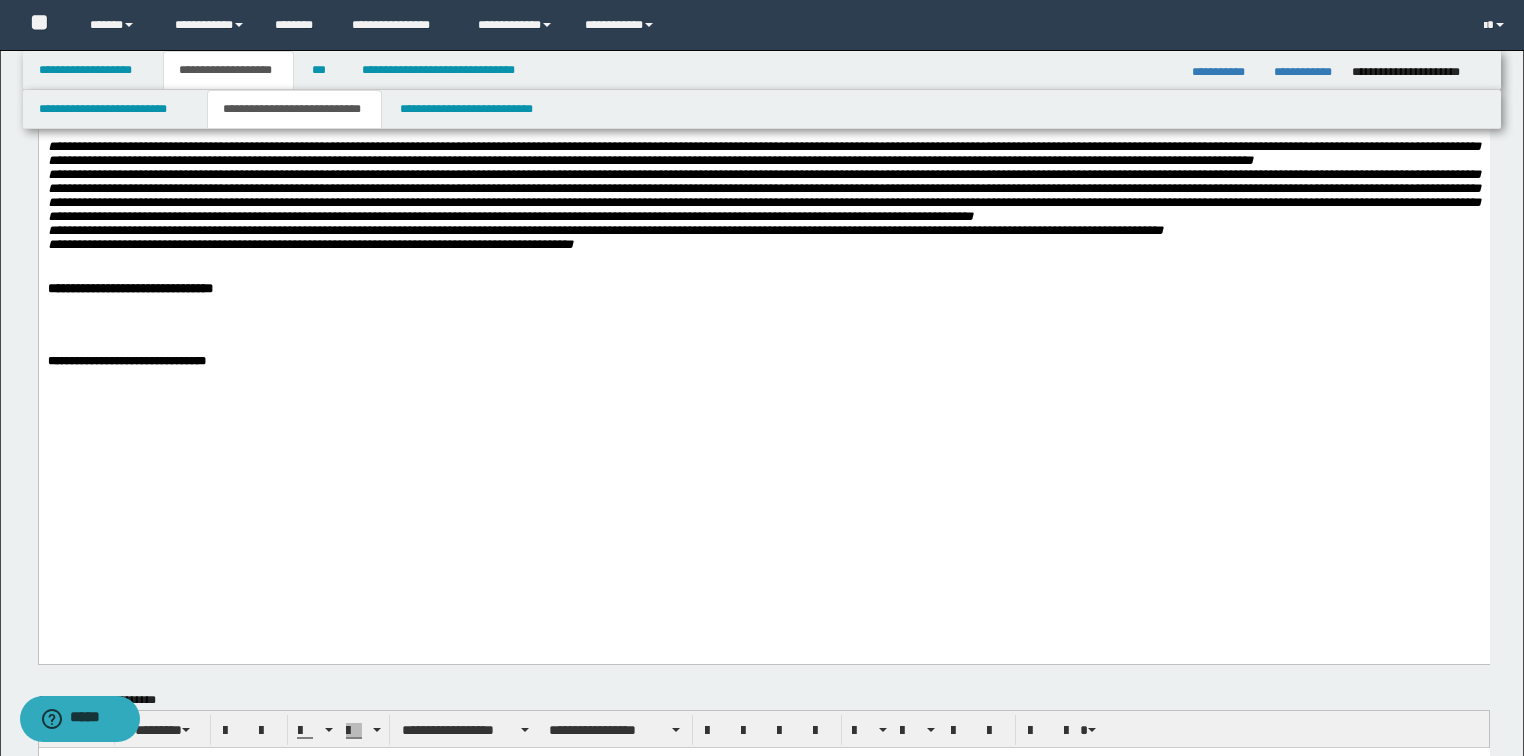 scroll, scrollTop: 880, scrollLeft: 0, axis: vertical 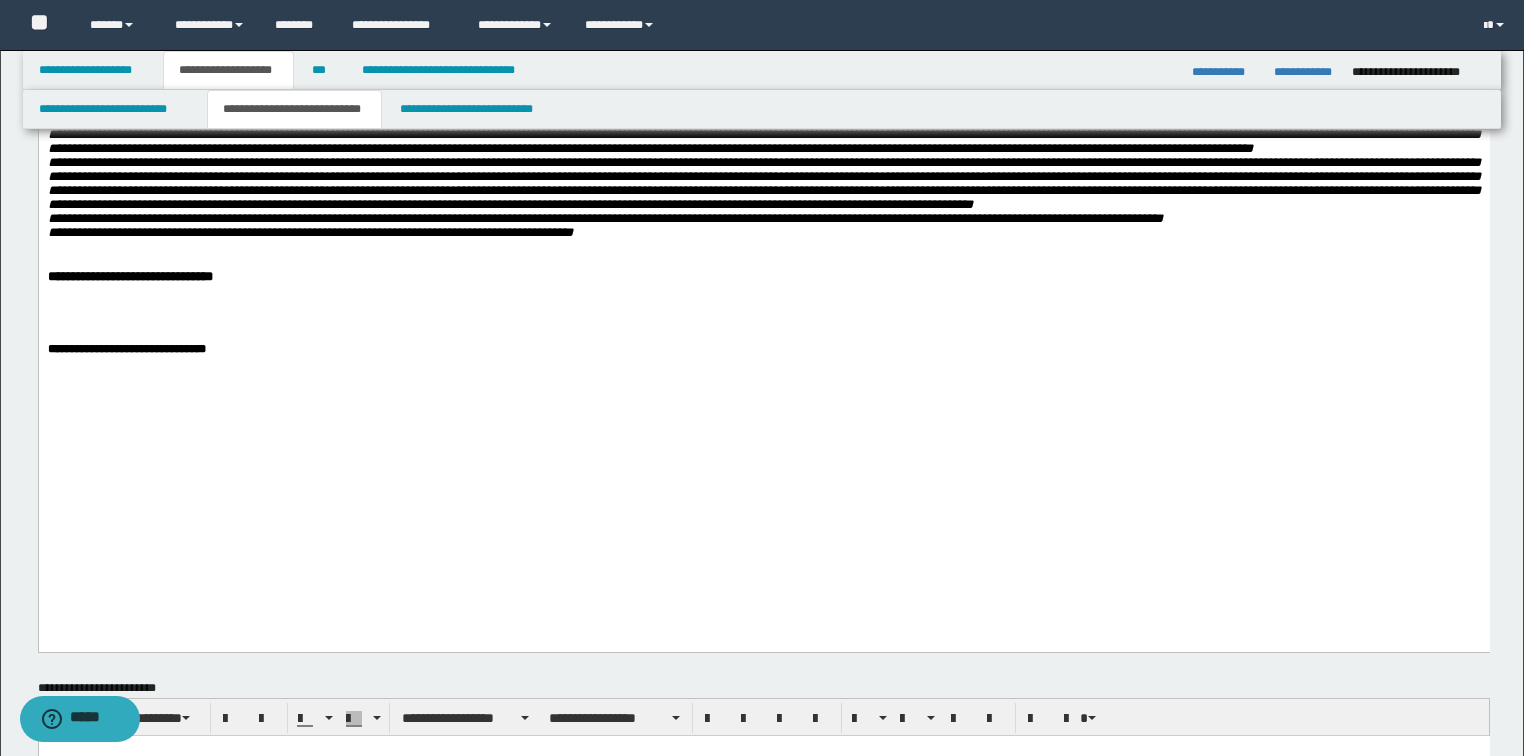 click at bounding box center (763, 291) 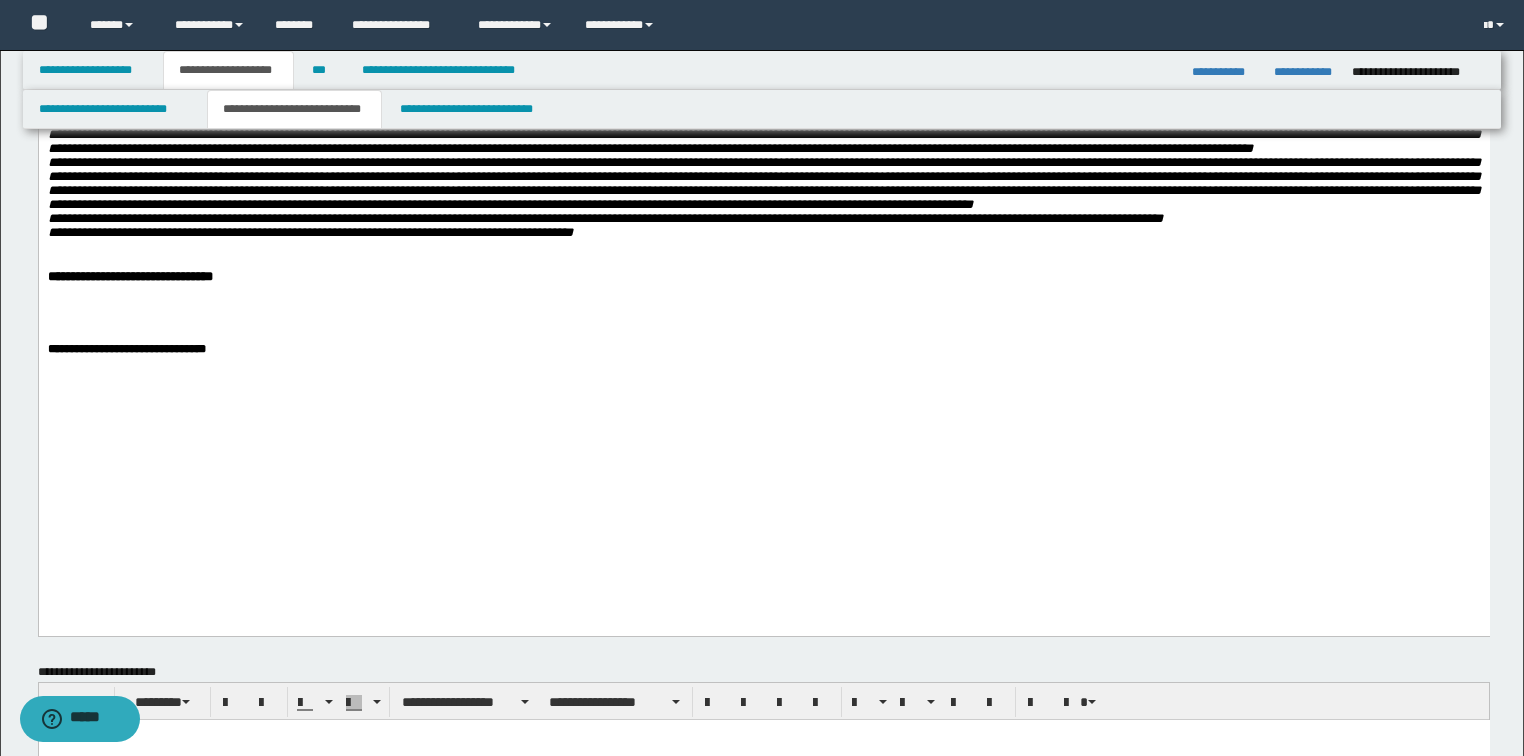 type 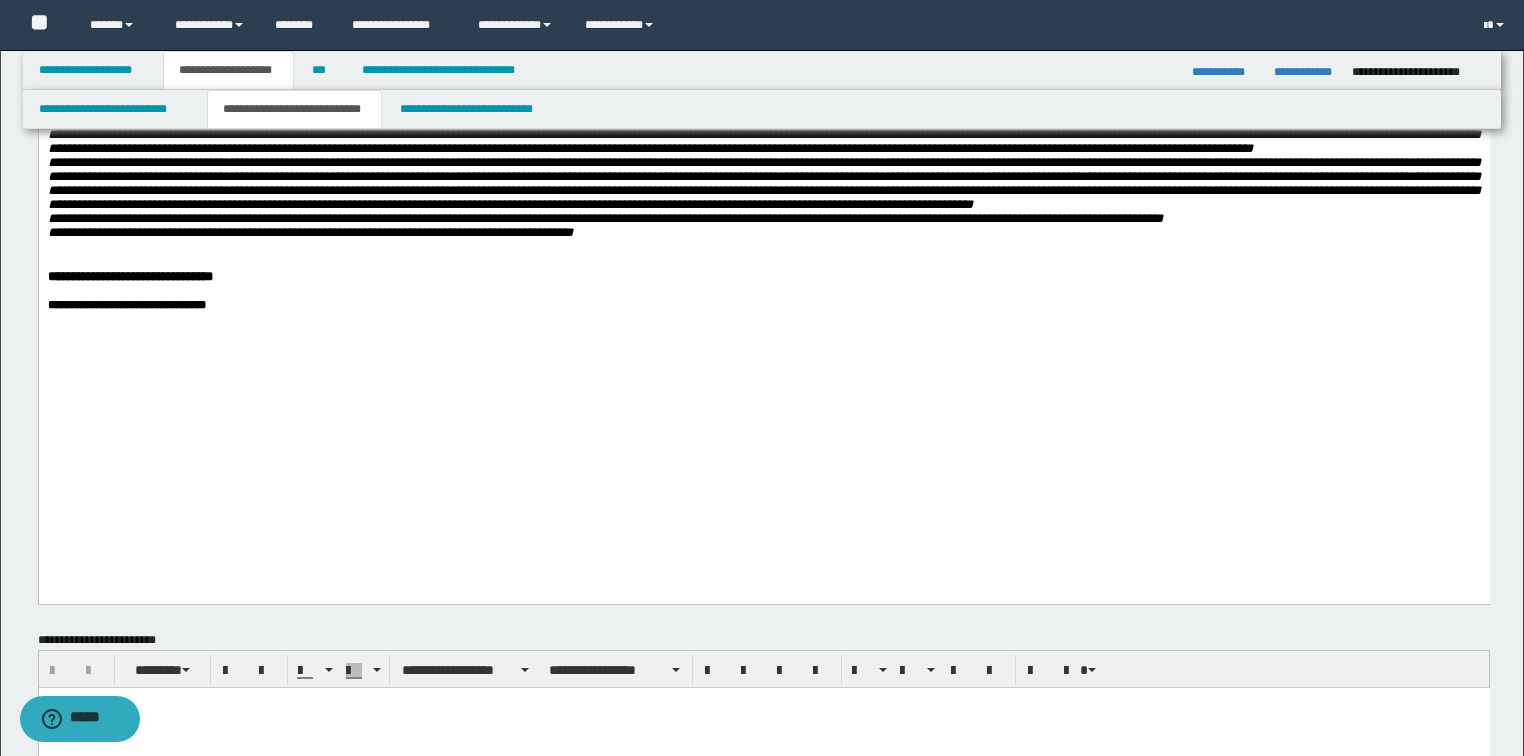 click on "**********" at bounding box center (763, 305) 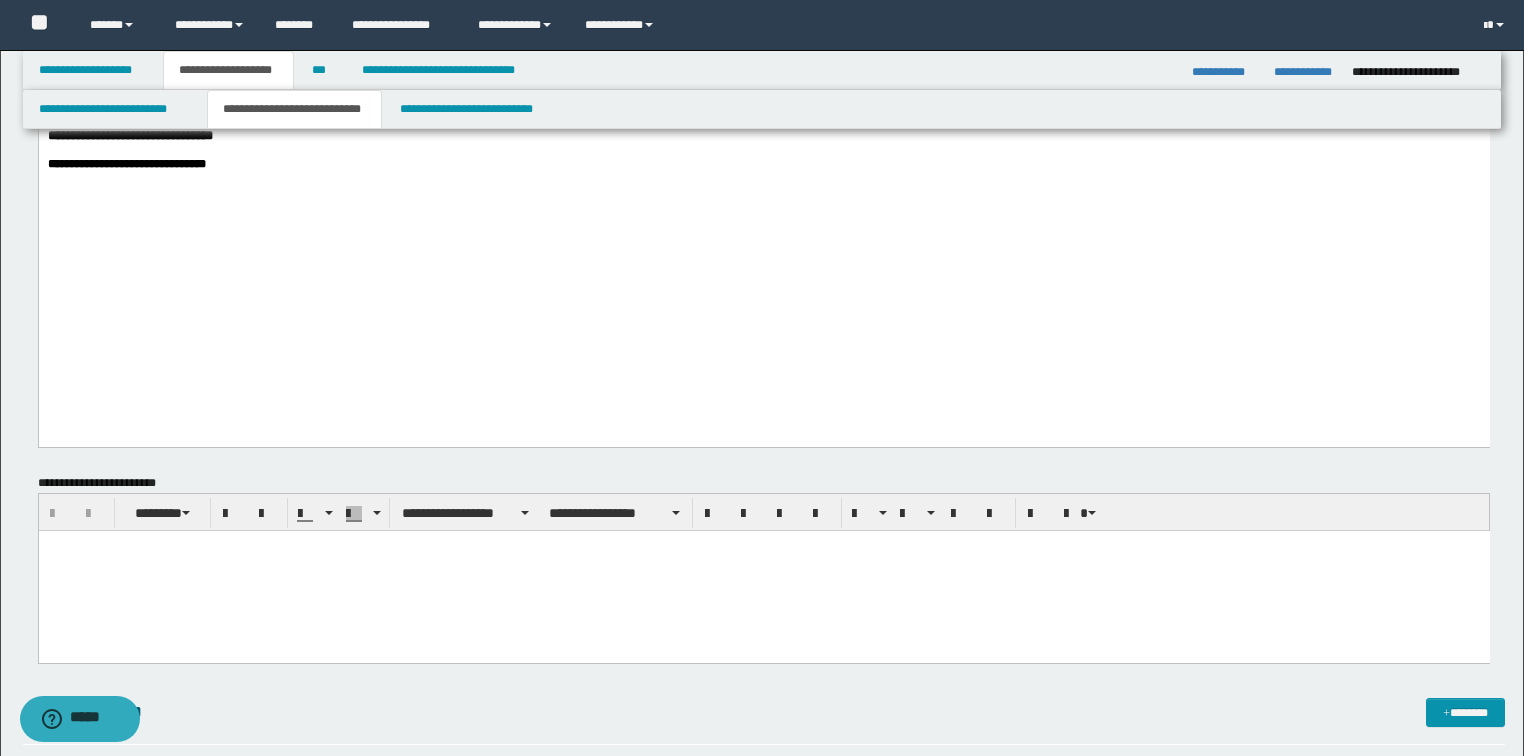 scroll, scrollTop: 1040, scrollLeft: 0, axis: vertical 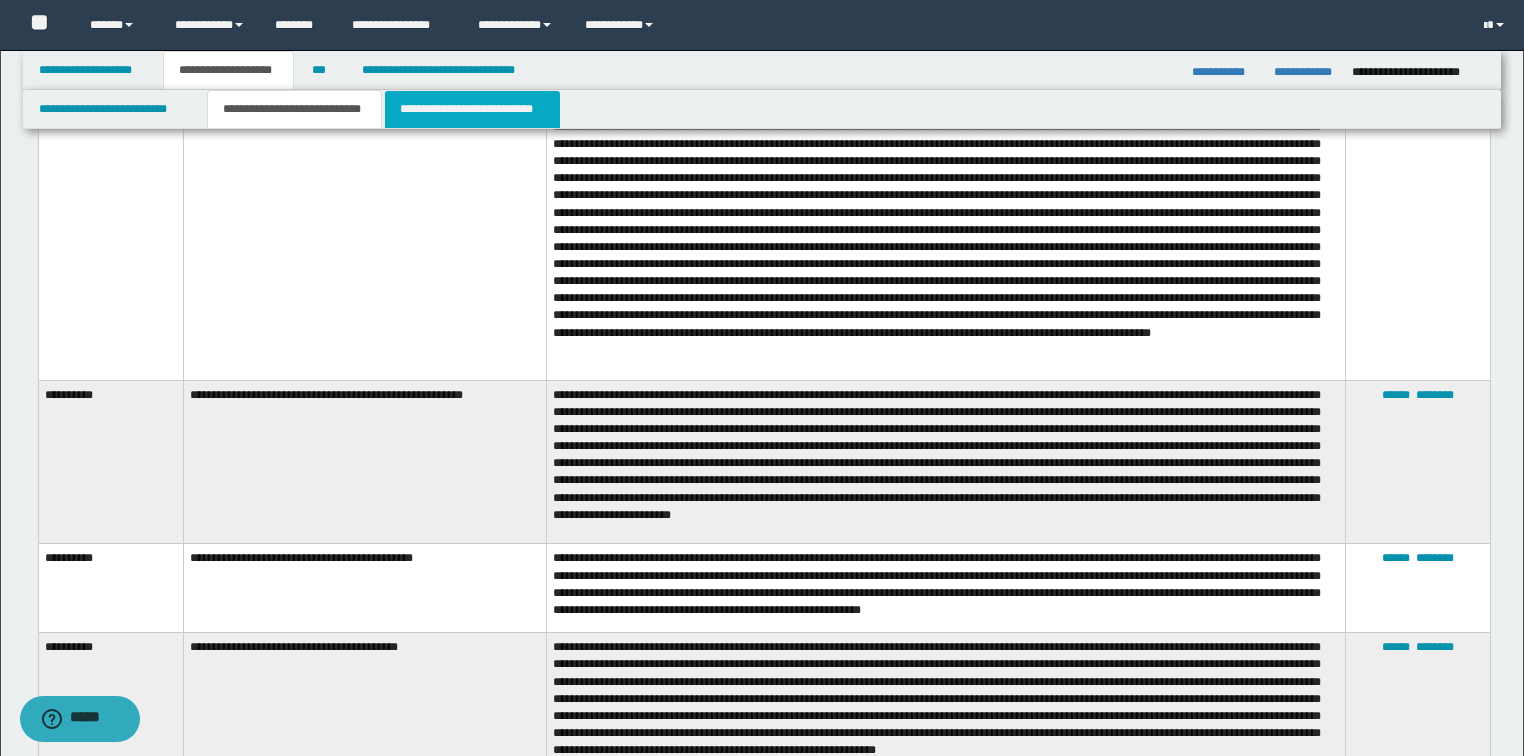 click on "**********" at bounding box center (472, 109) 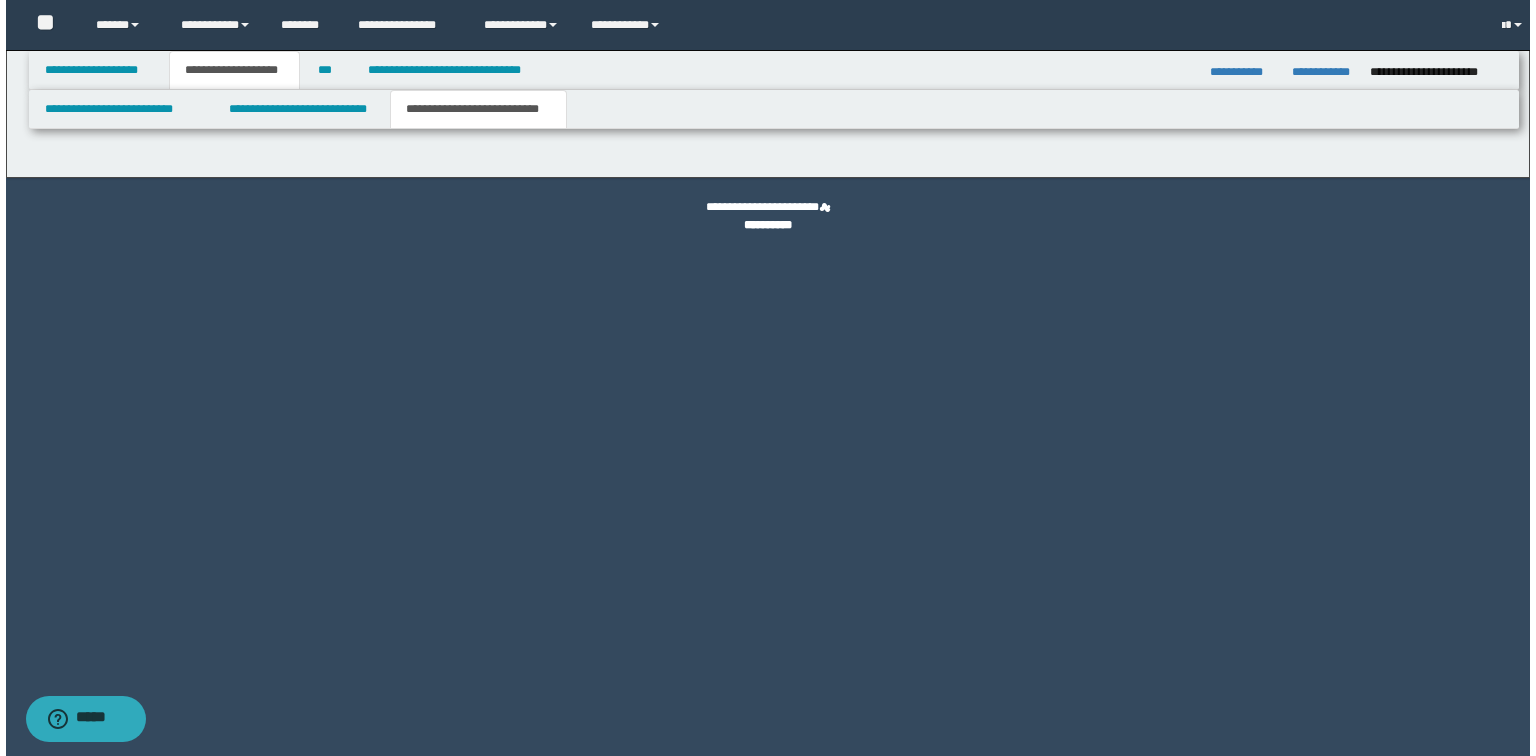 scroll, scrollTop: 0, scrollLeft: 0, axis: both 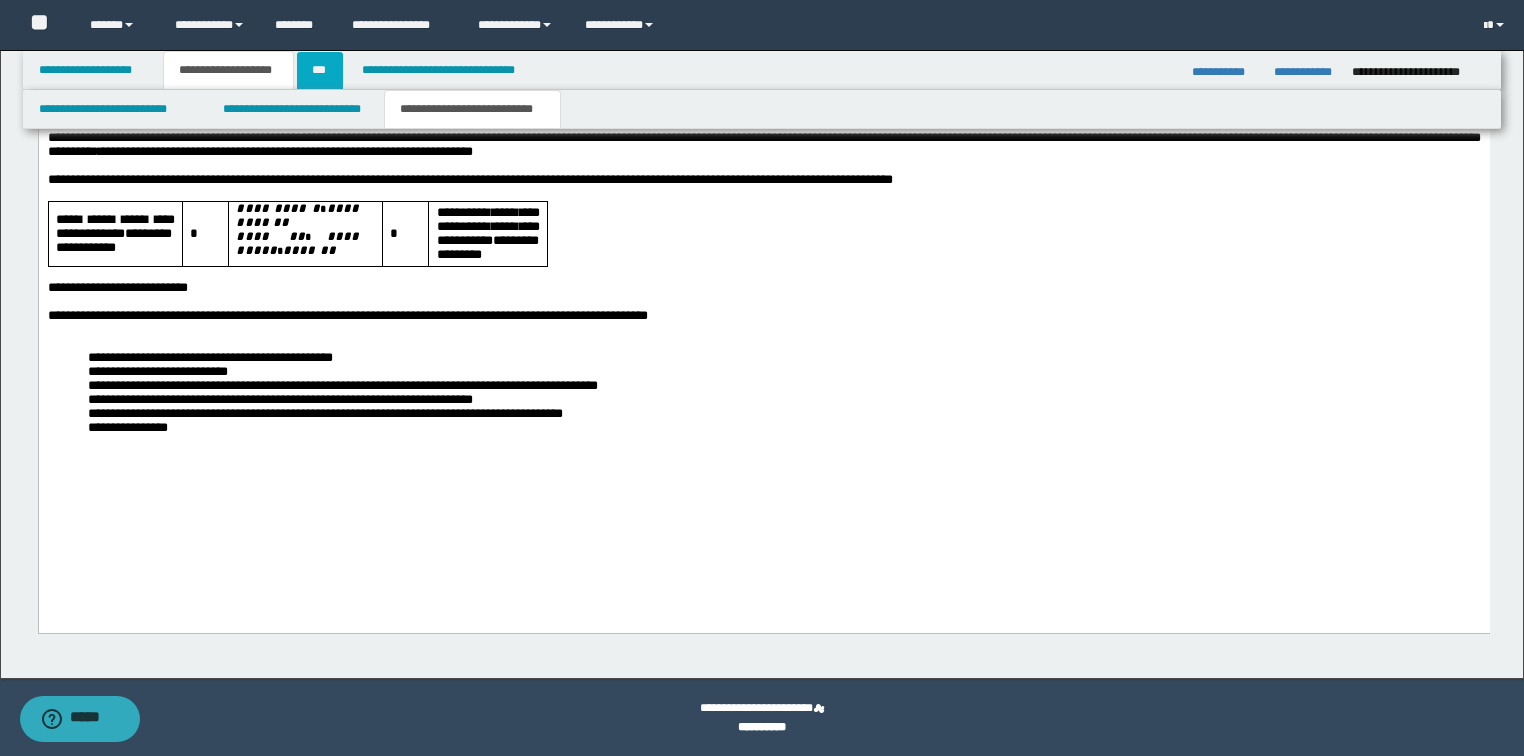 click on "***" at bounding box center [320, 70] 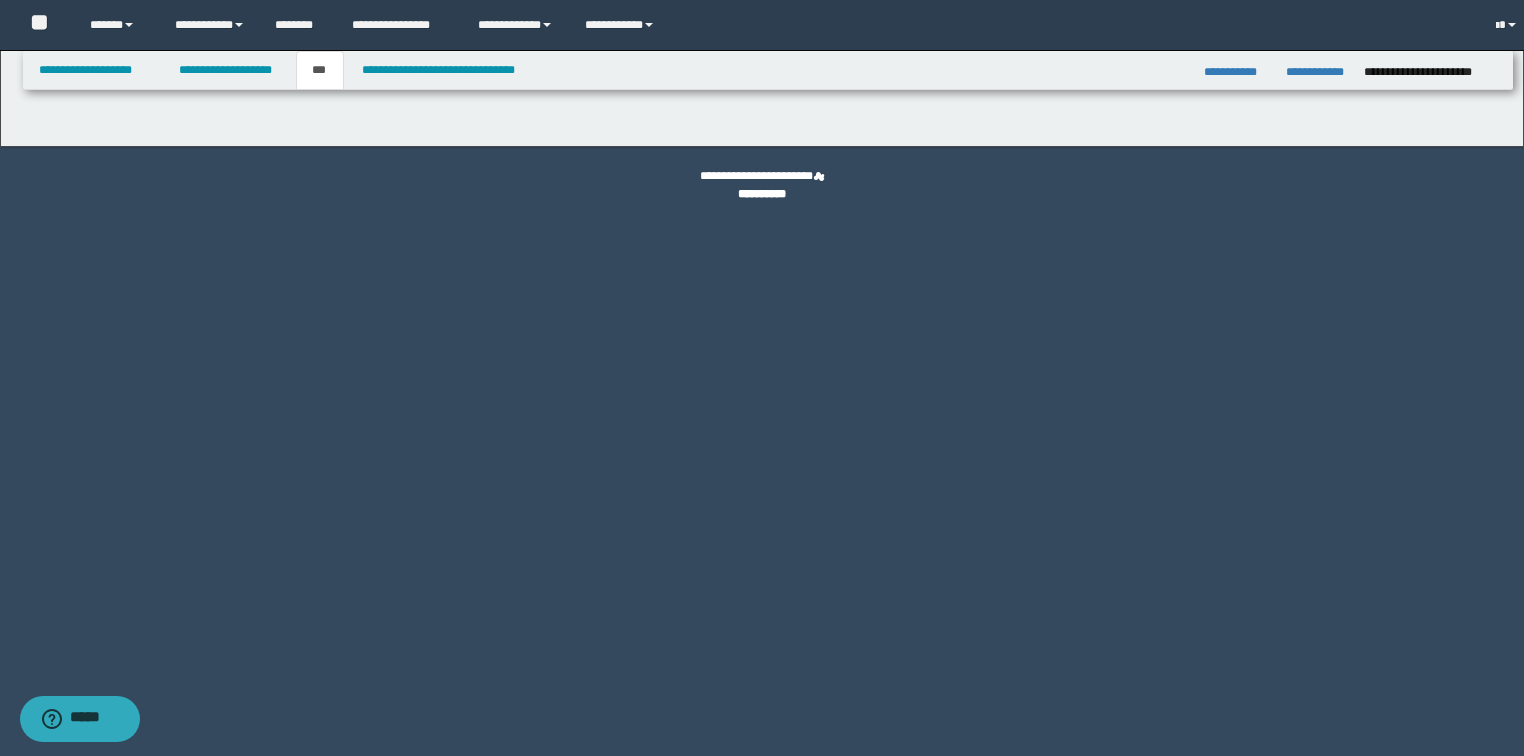 scroll, scrollTop: 0, scrollLeft: 0, axis: both 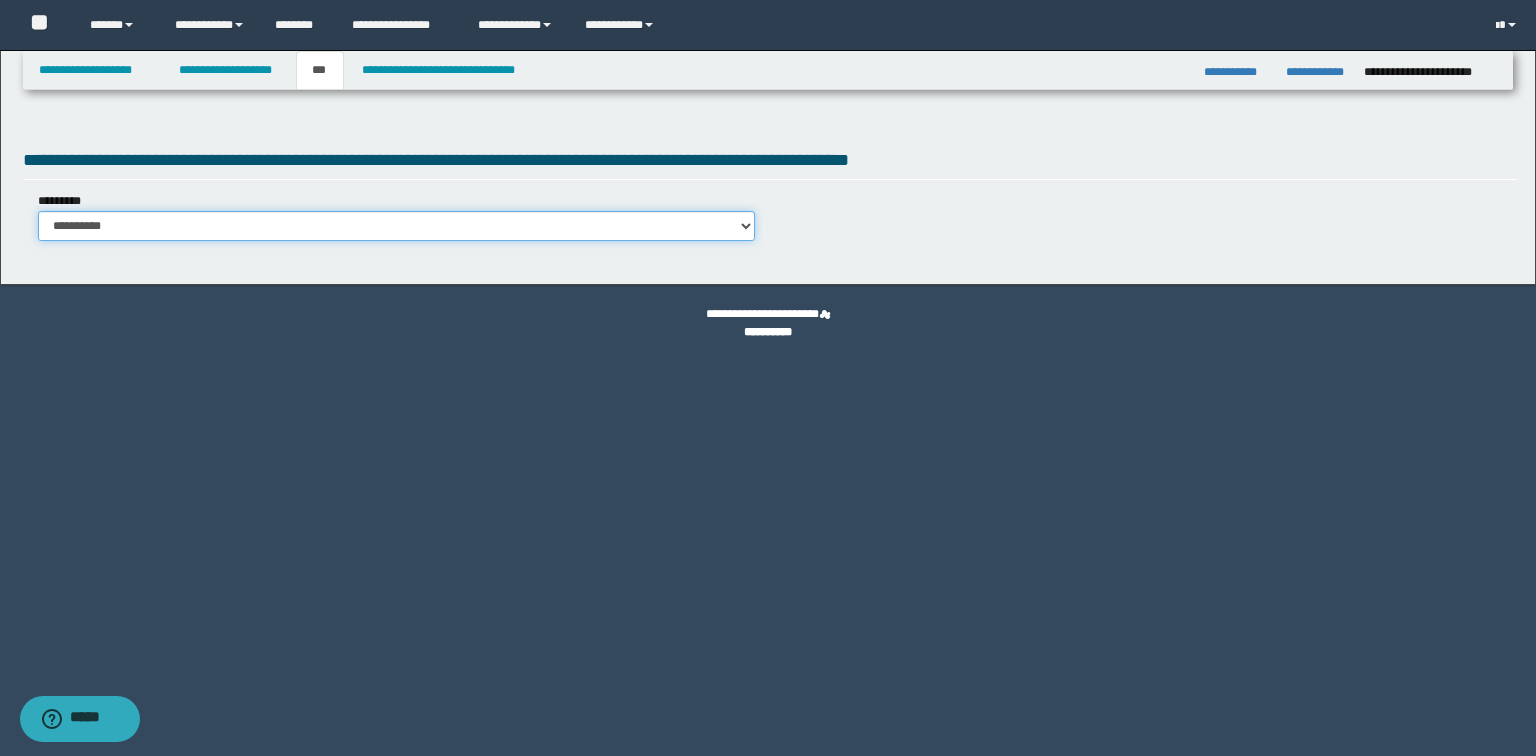 click on "**********" at bounding box center (396, 226) 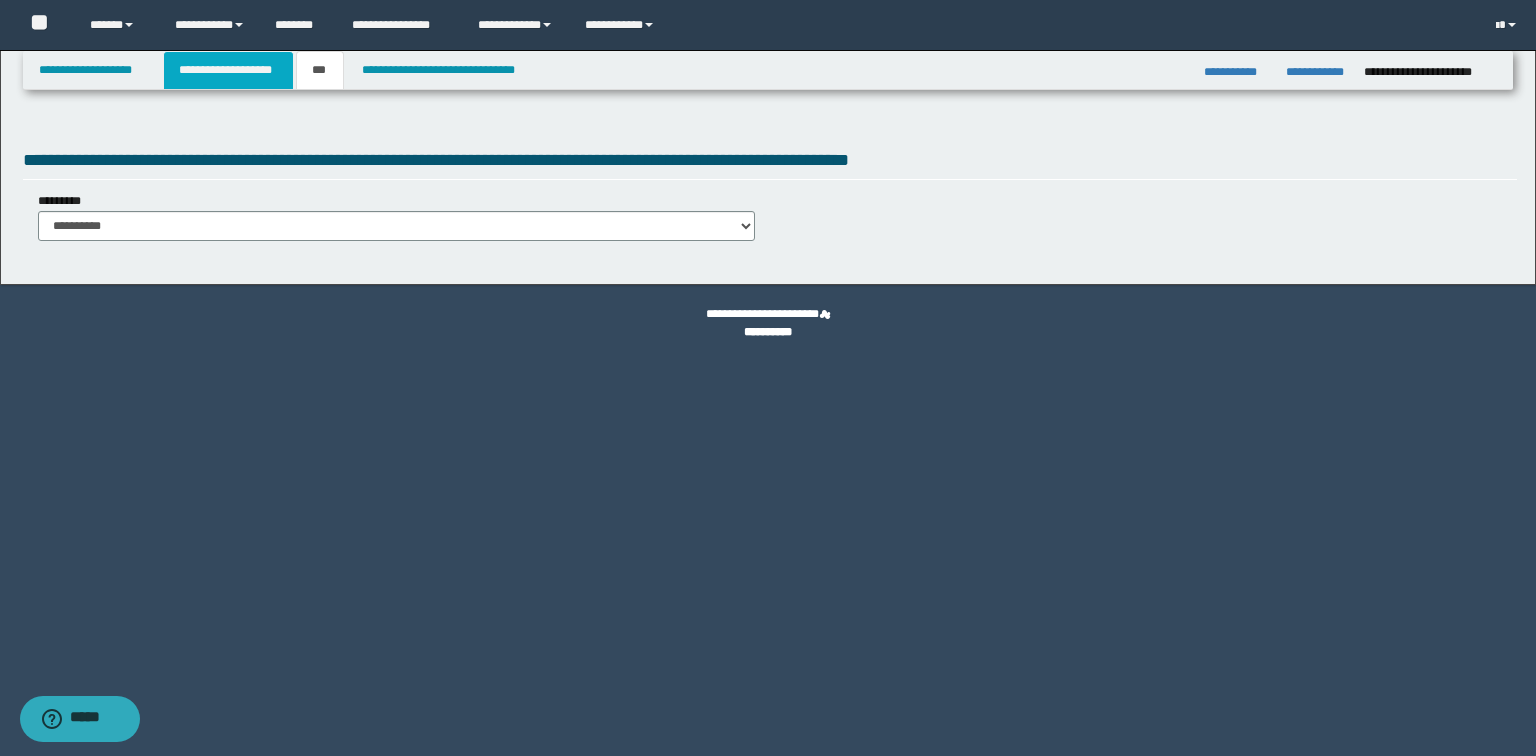 click on "**********" at bounding box center [228, 70] 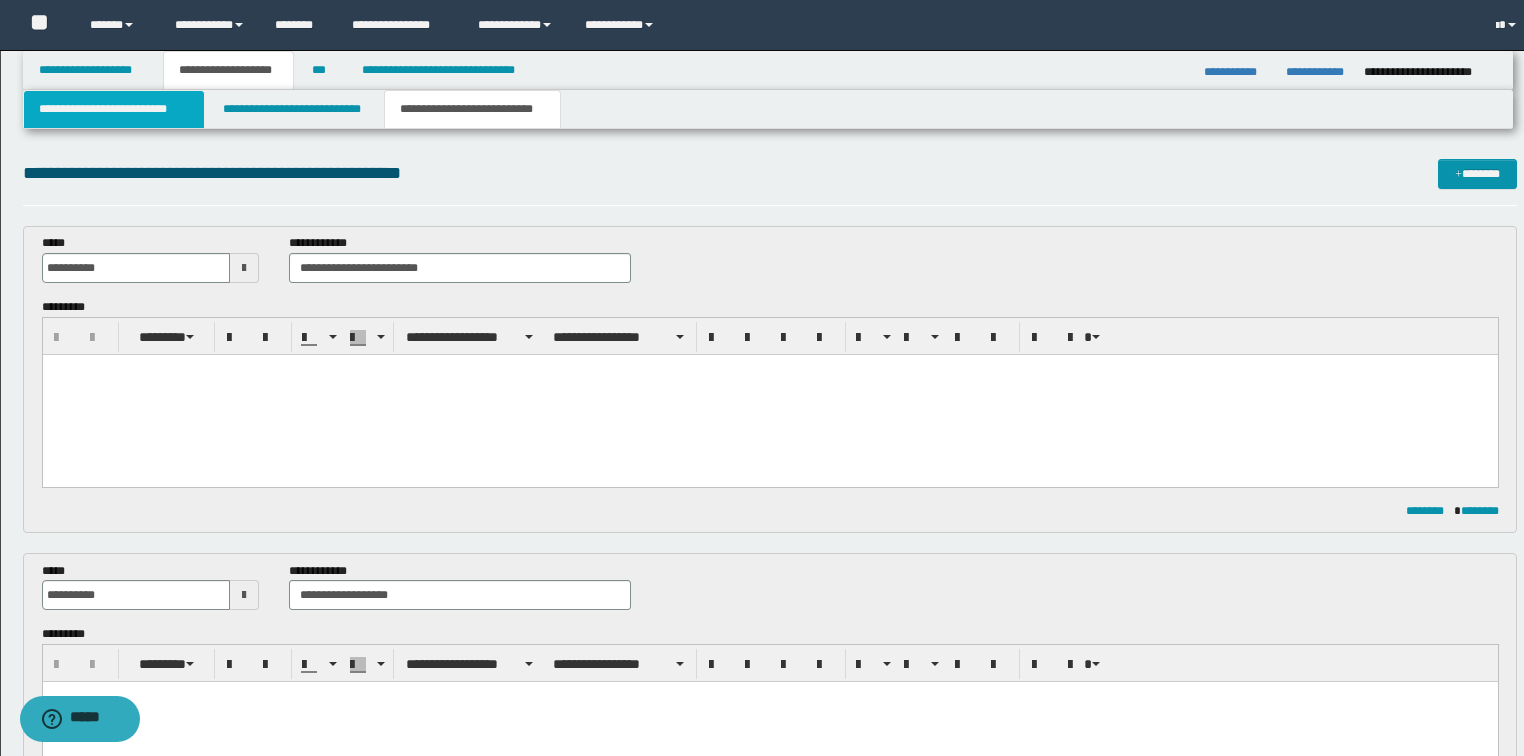 click on "**********" at bounding box center [114, 109] 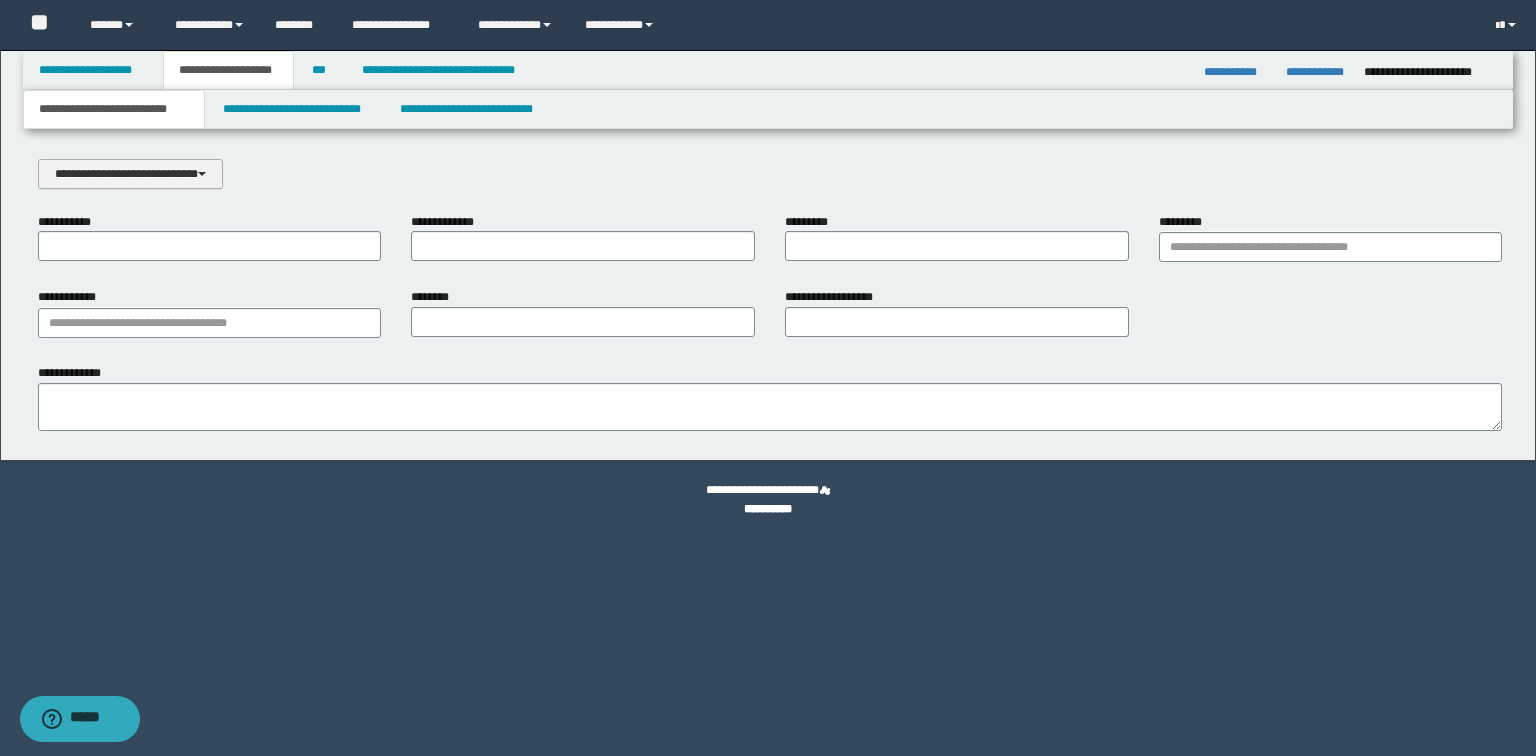 drag, startPoint x: 147, startPoint y: 180, endPoint x: 158, endPoint y: 189, distance: 14.21267 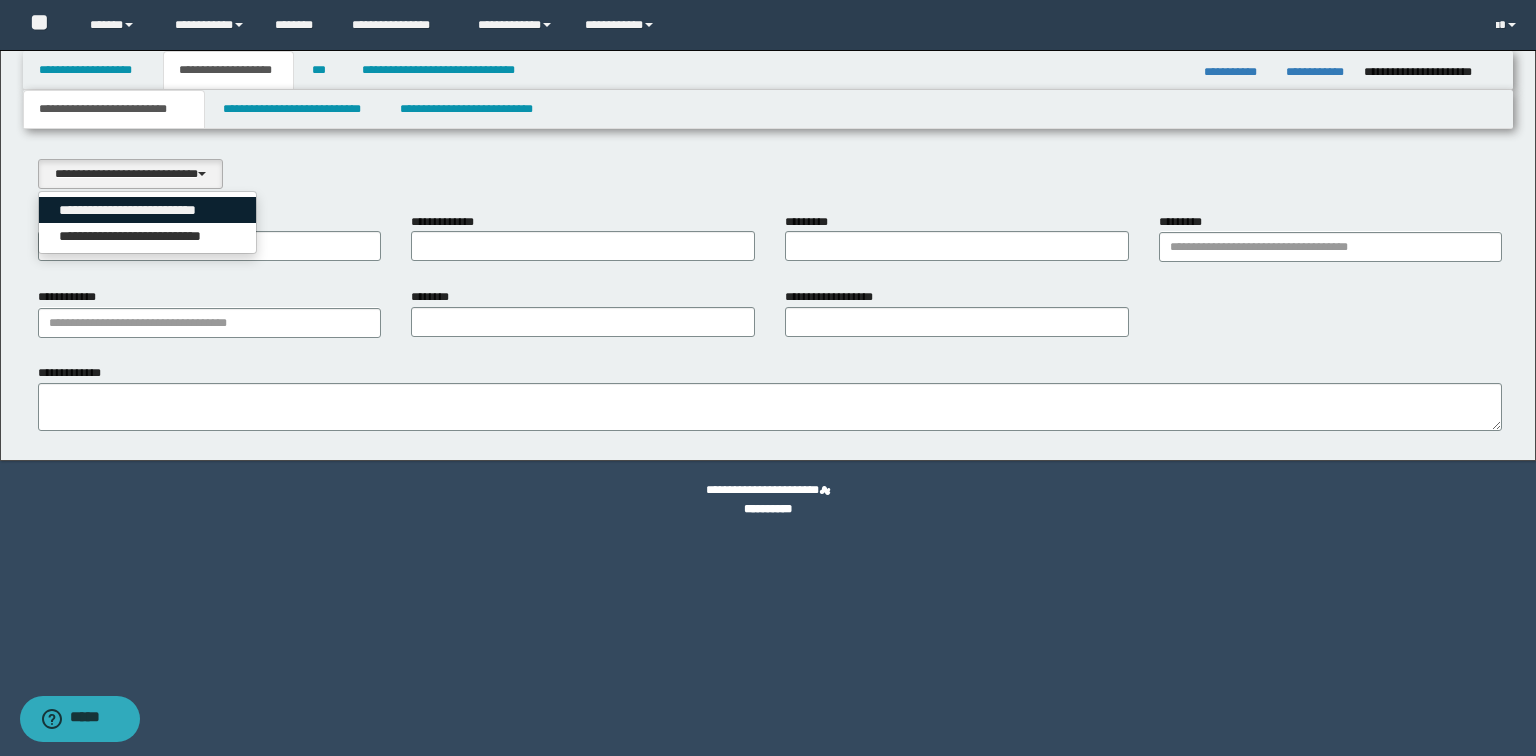 click on "**********" at bounding box center [148, 210] 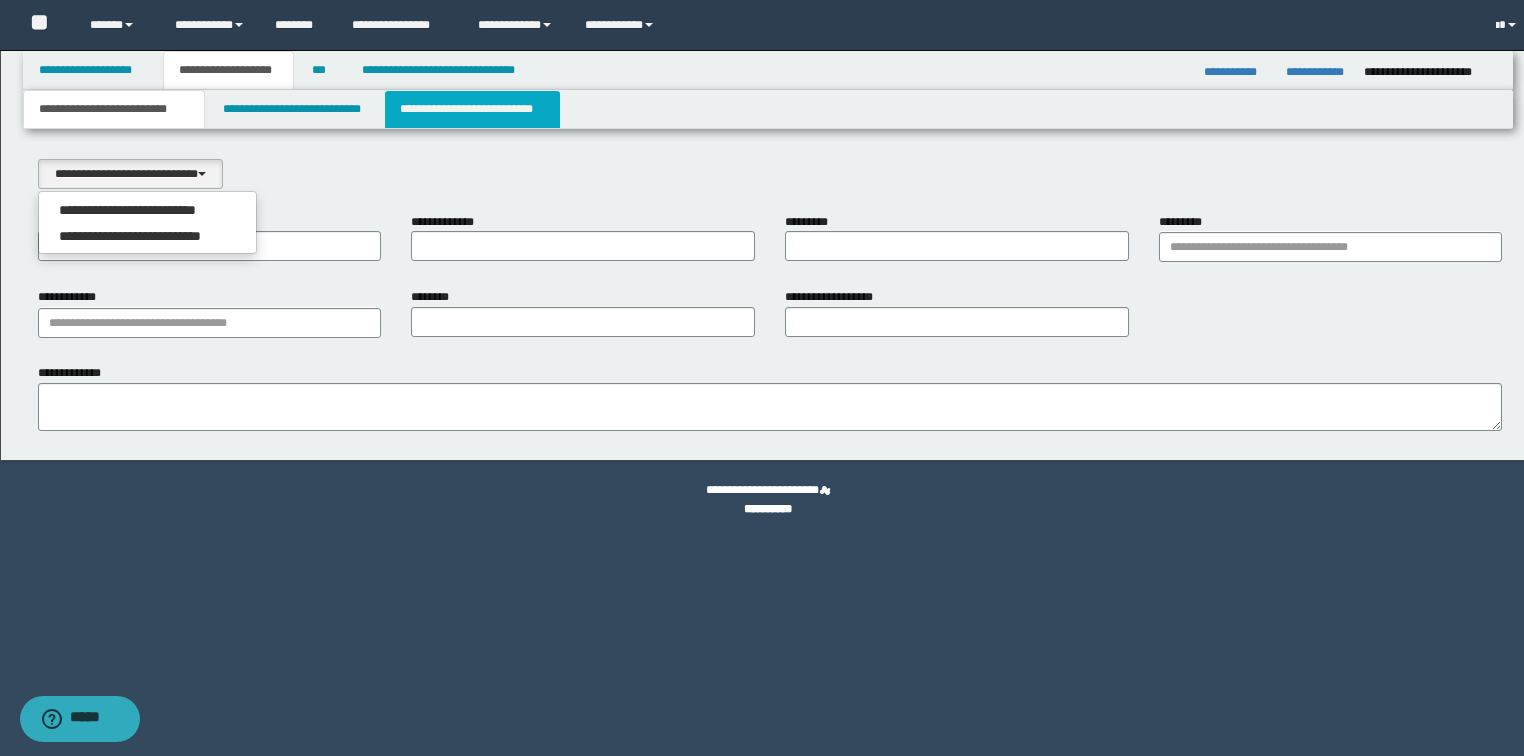 select on "*" 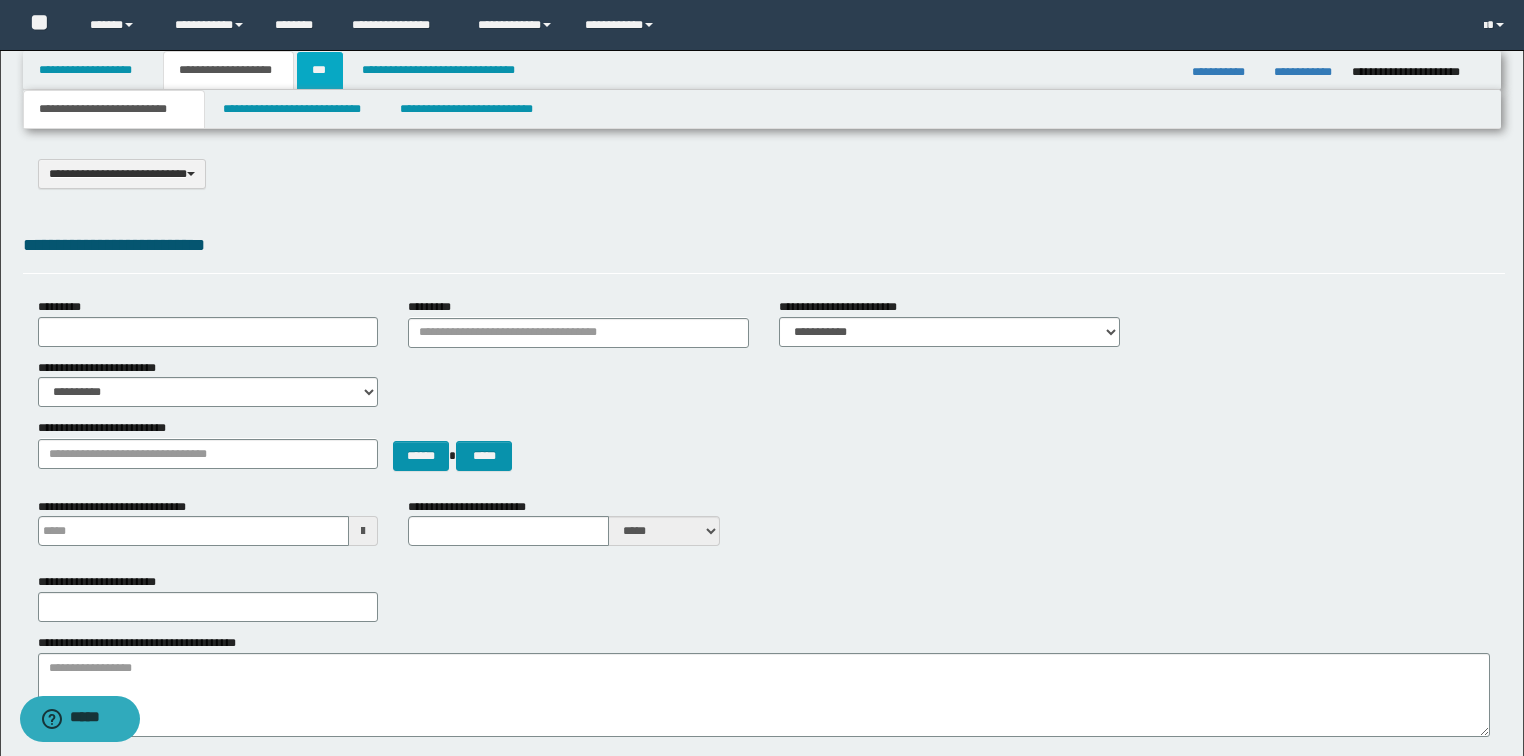 click on "***" at bounding box center [320, 70] 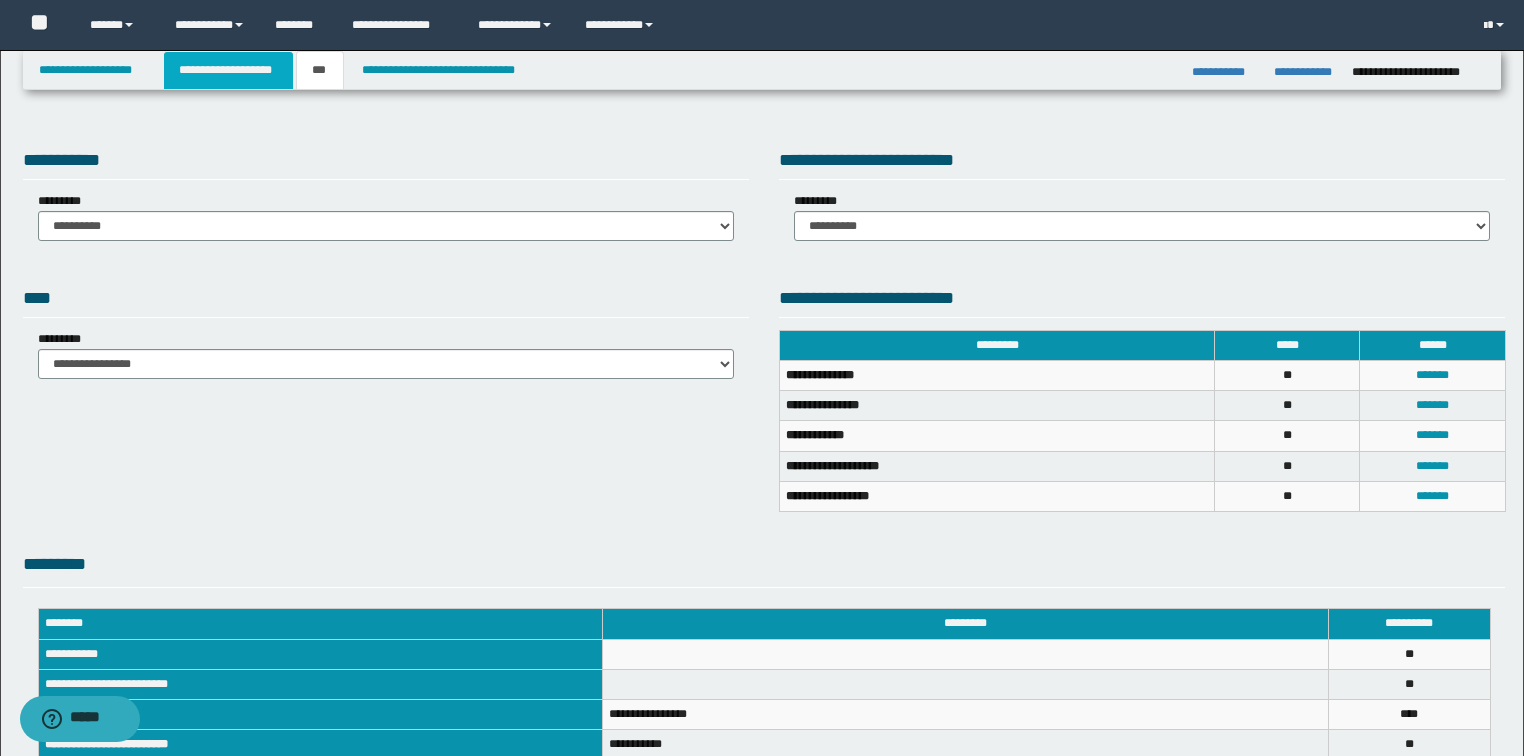 click on "**********" at bounding box center [228, 70] 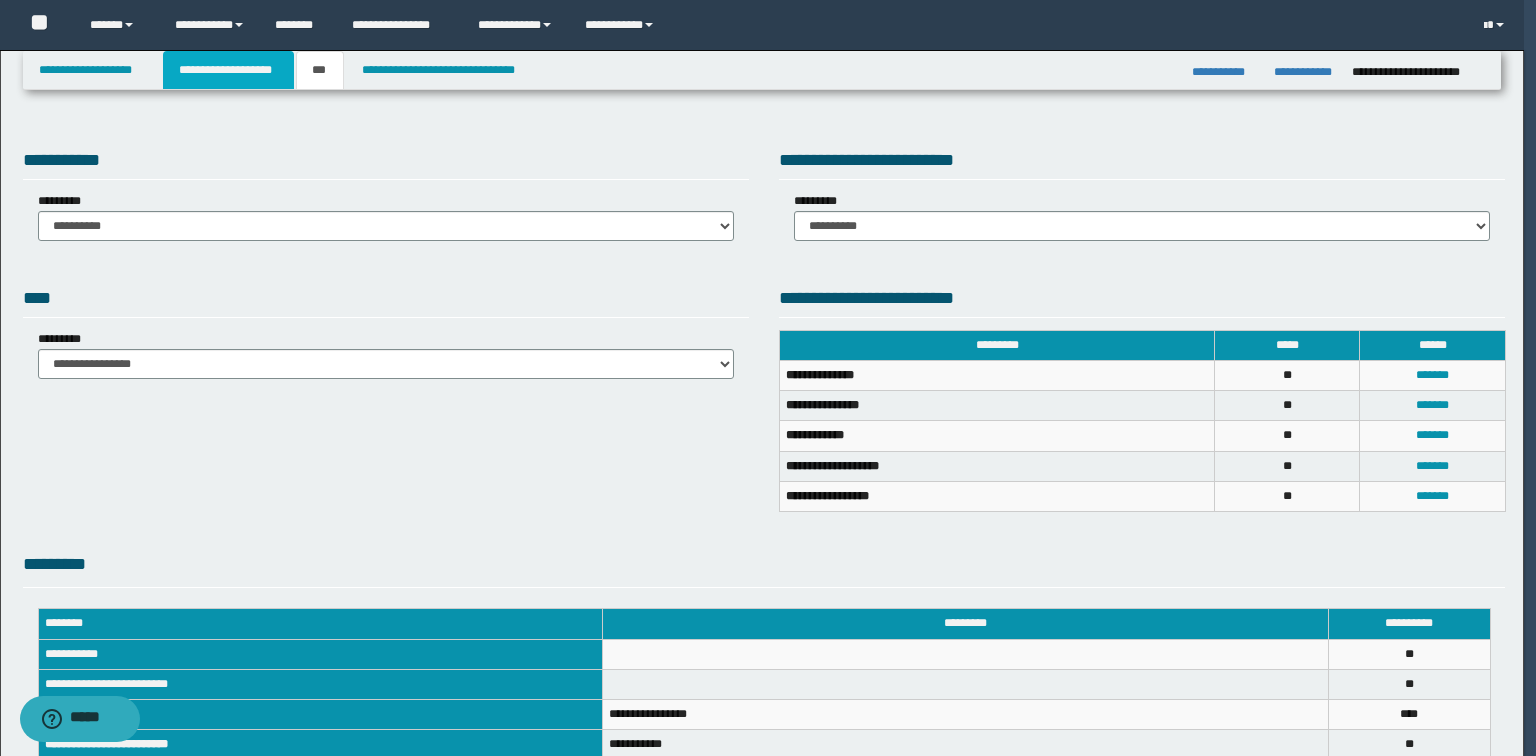 type 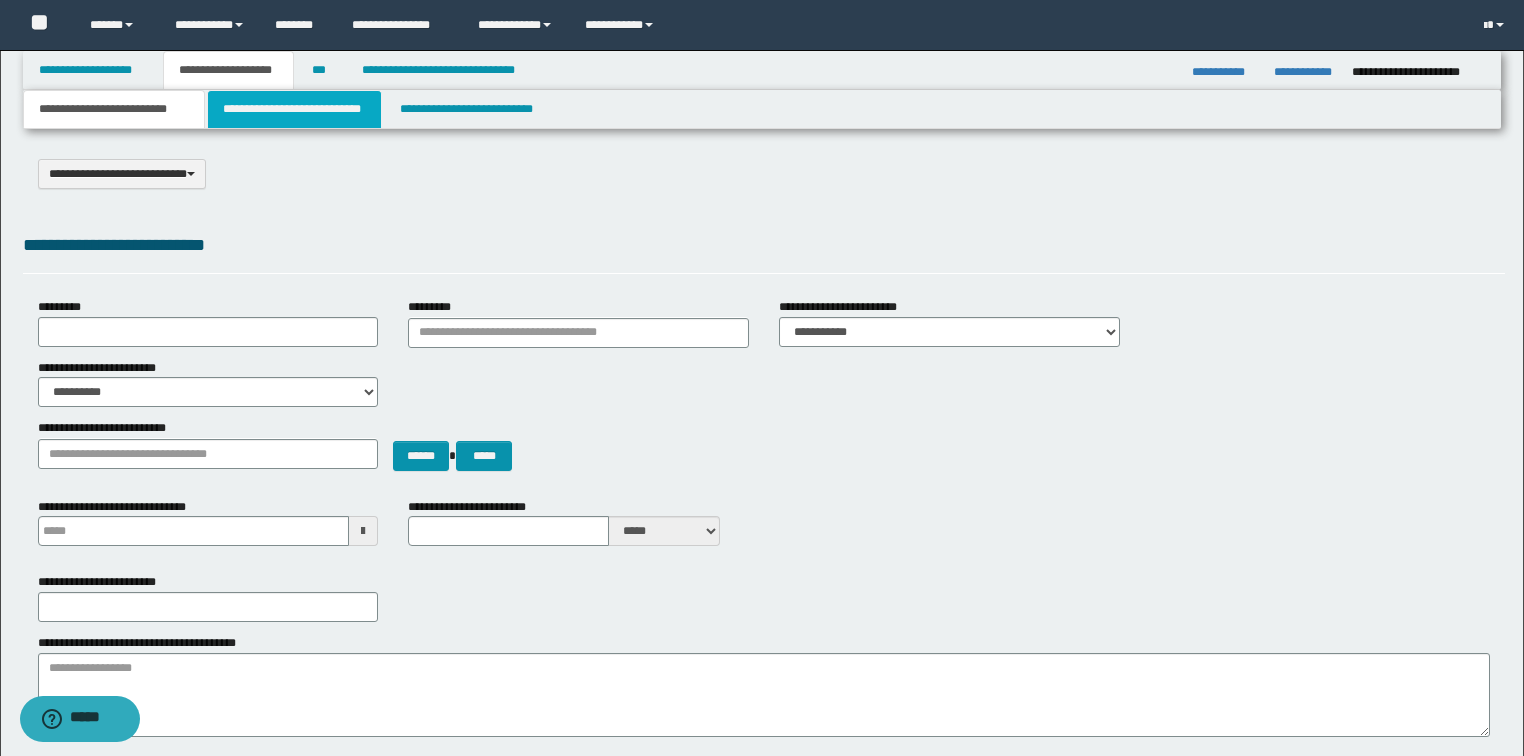 click on "**********" at bounding box center (294, 109) 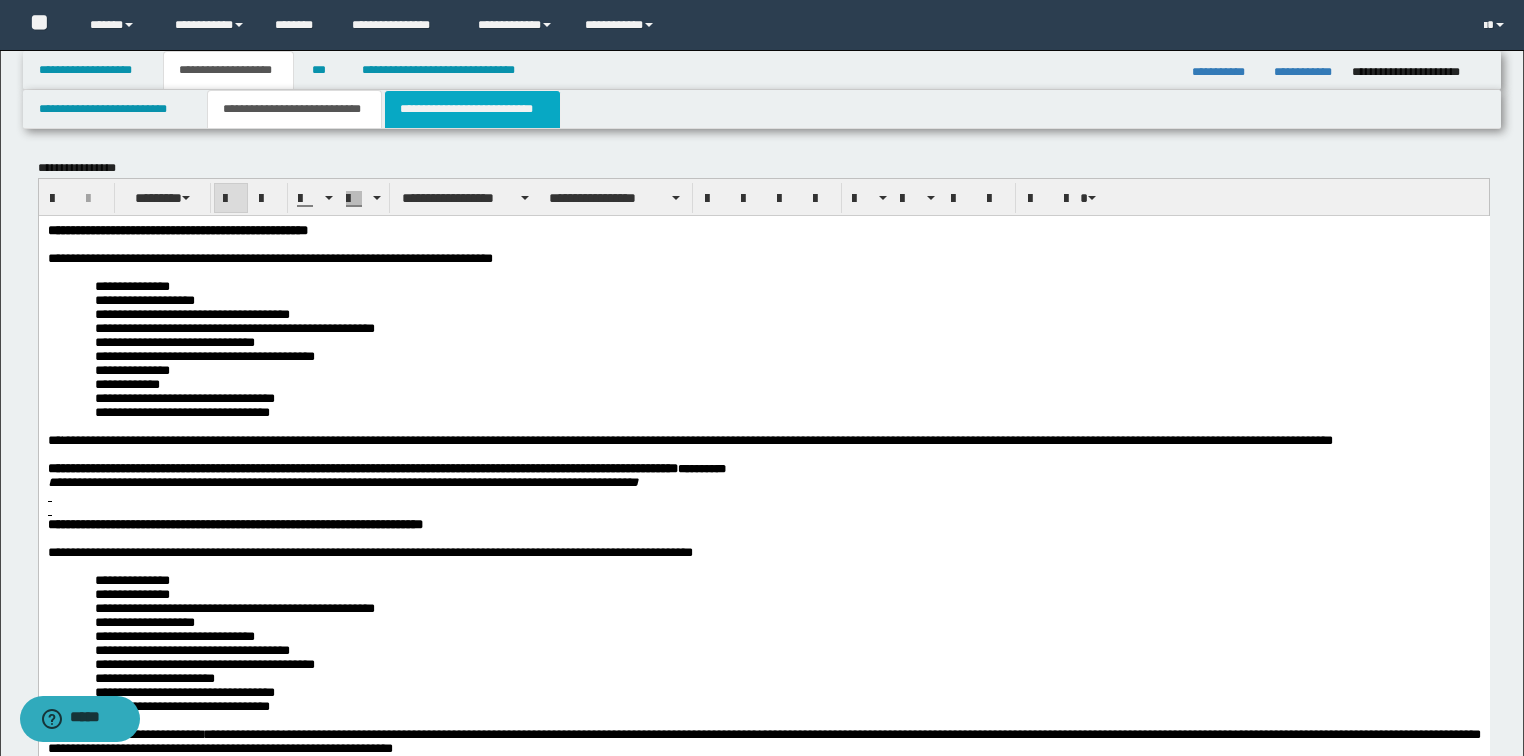 click on "**********" at bounding box center (472, 109) 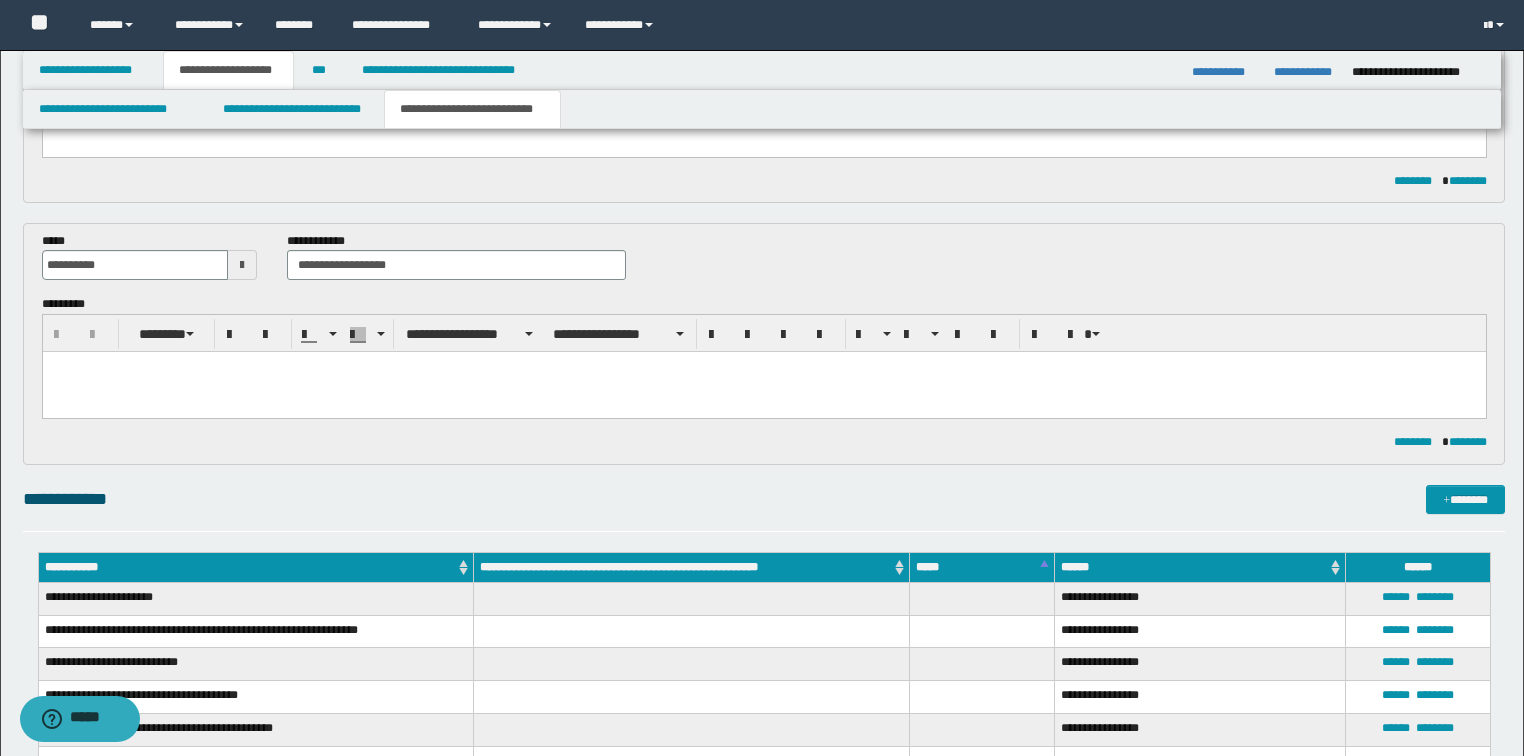 scroll, scrollTop: 160, scrollLeft: 0, axis: vertical 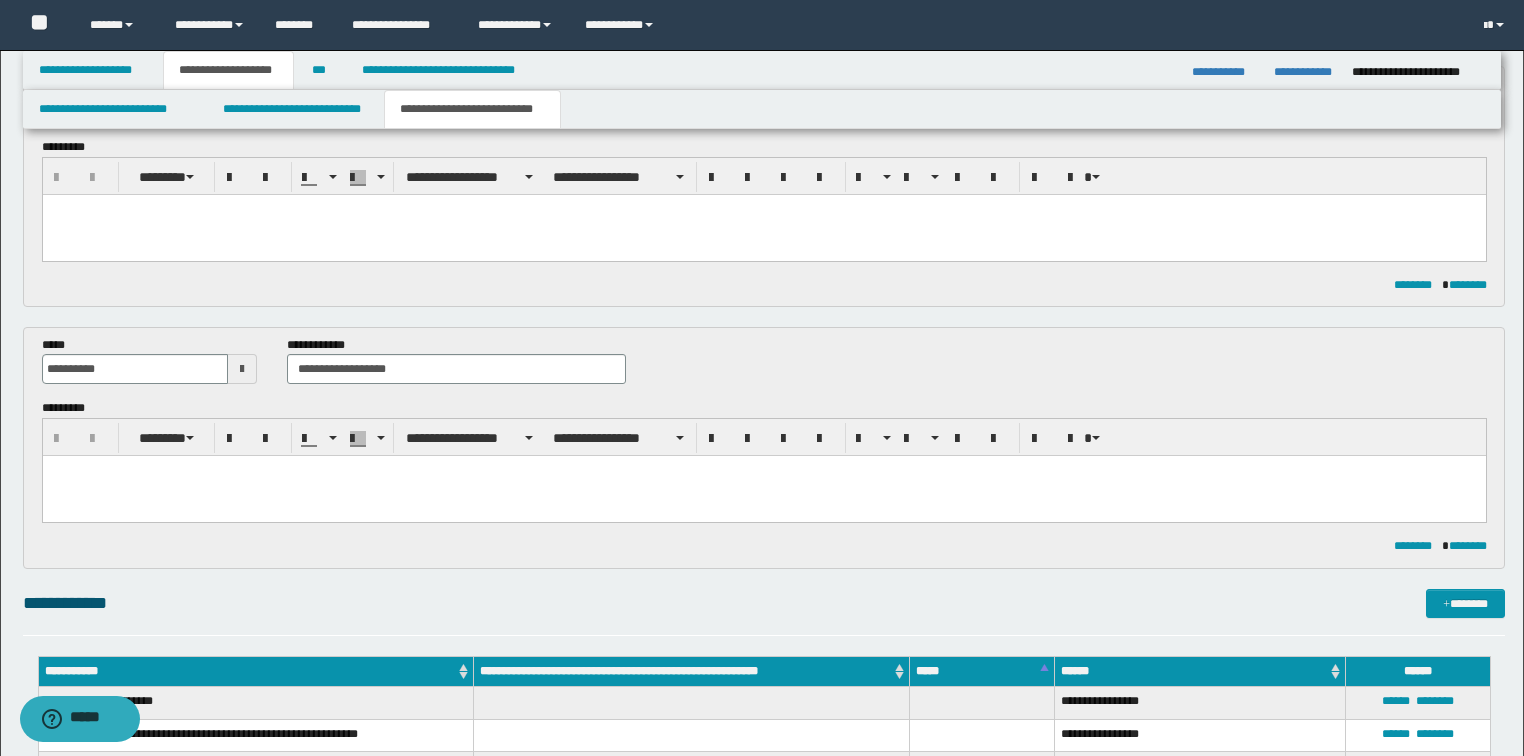 click at bounding box center (763, 209) 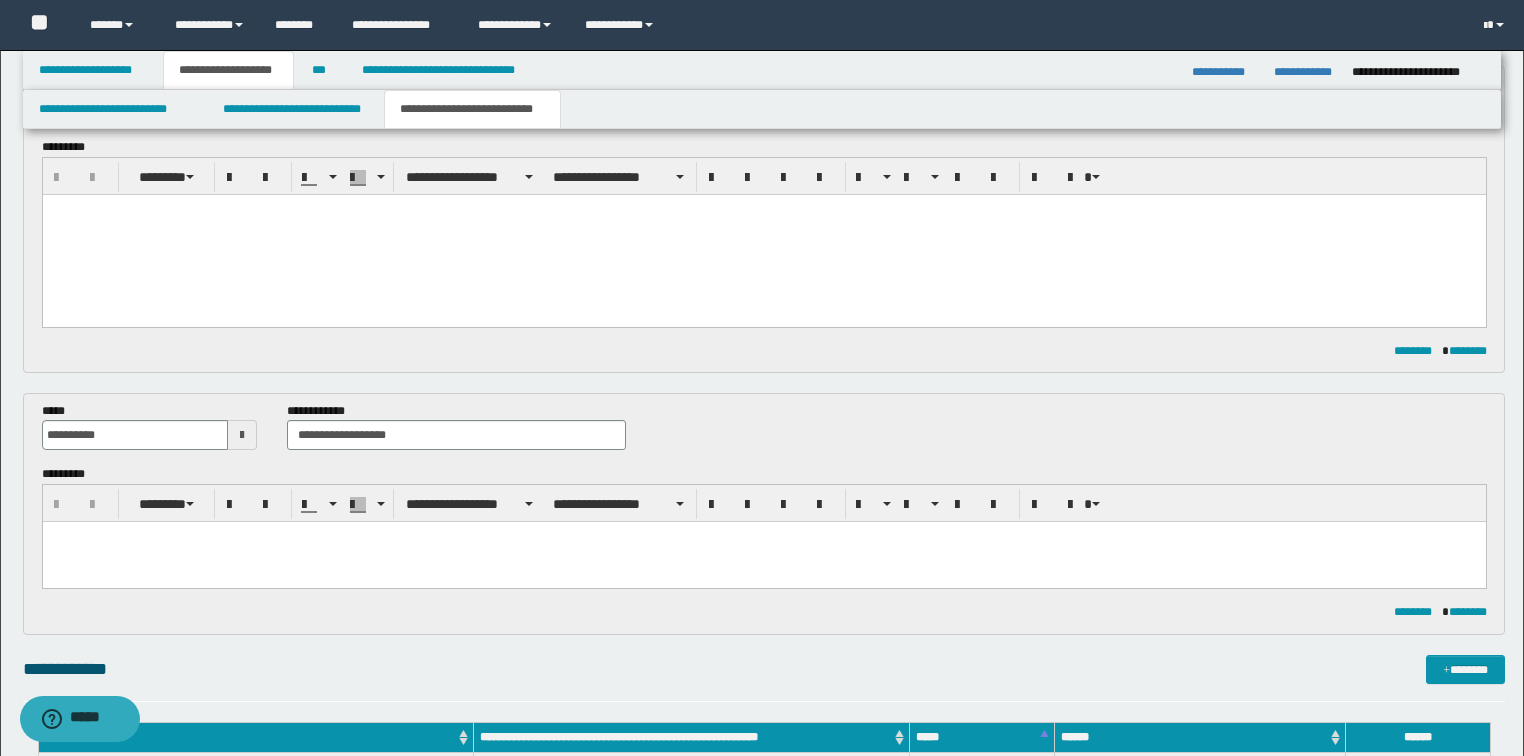 paste 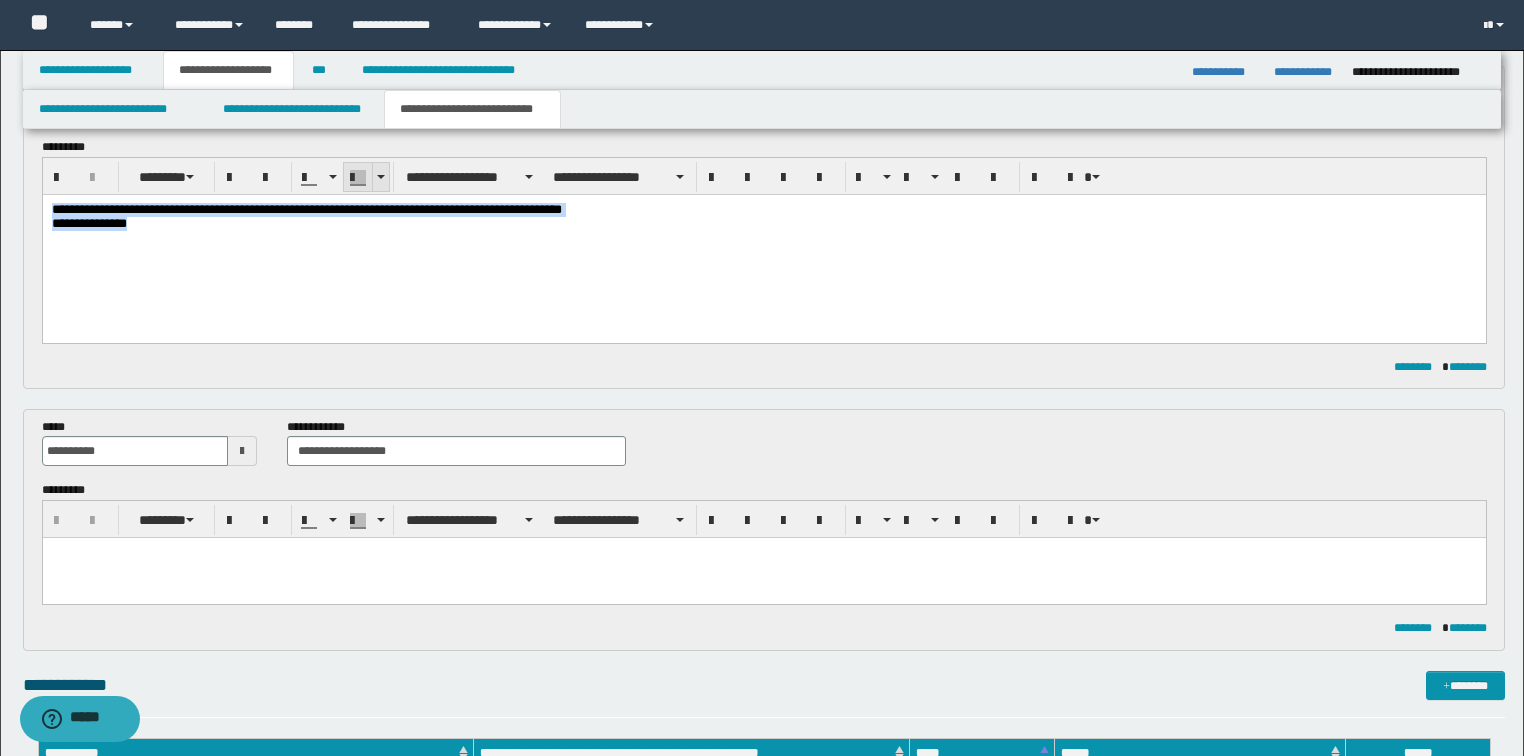click at bounding box center (380, 177) 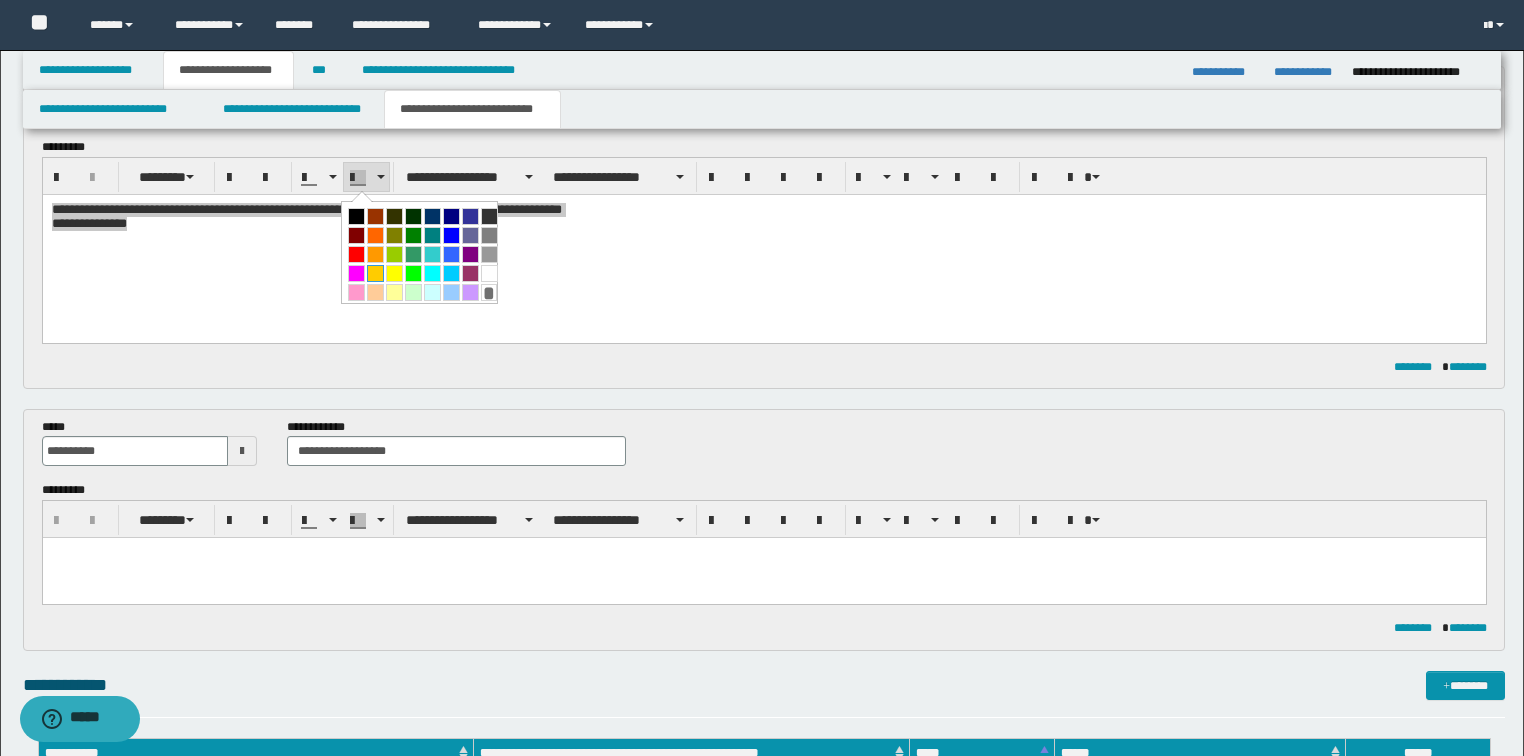 click at bounding box center [375, 273] 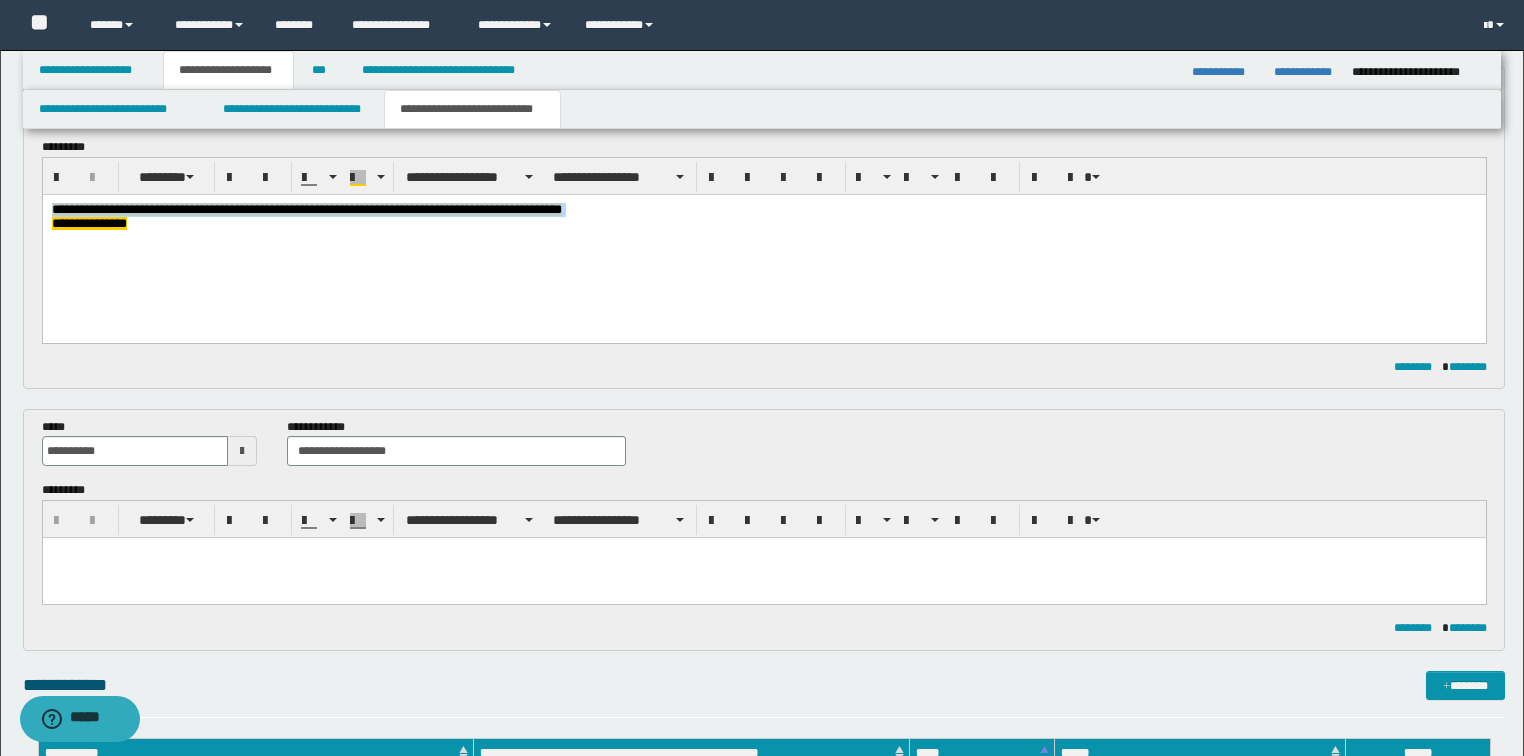 click on "**********" at bounding box center (763, 243) 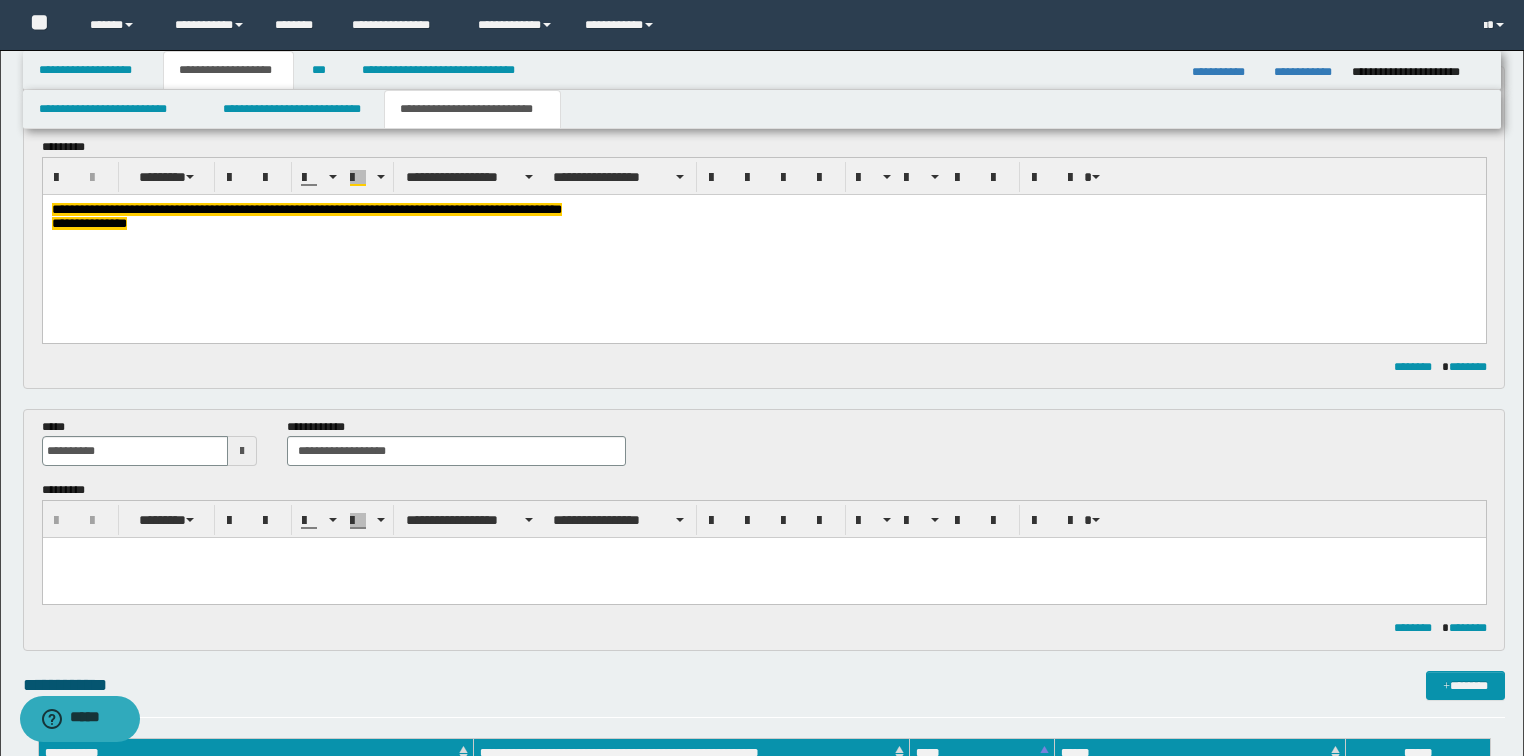 click on "**********" at bounding box center (764, 218) 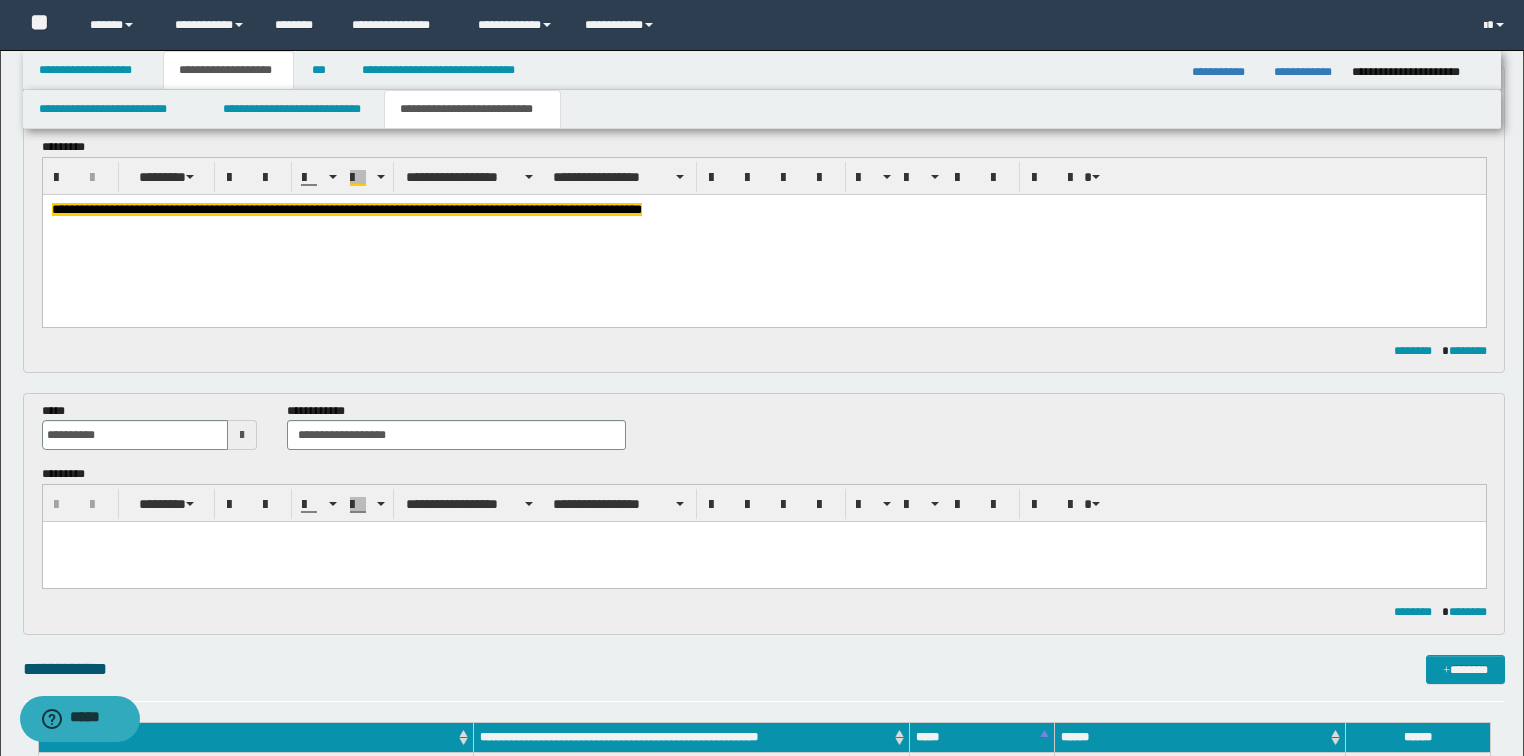 click on "**********" at bounding box center (308, 208) 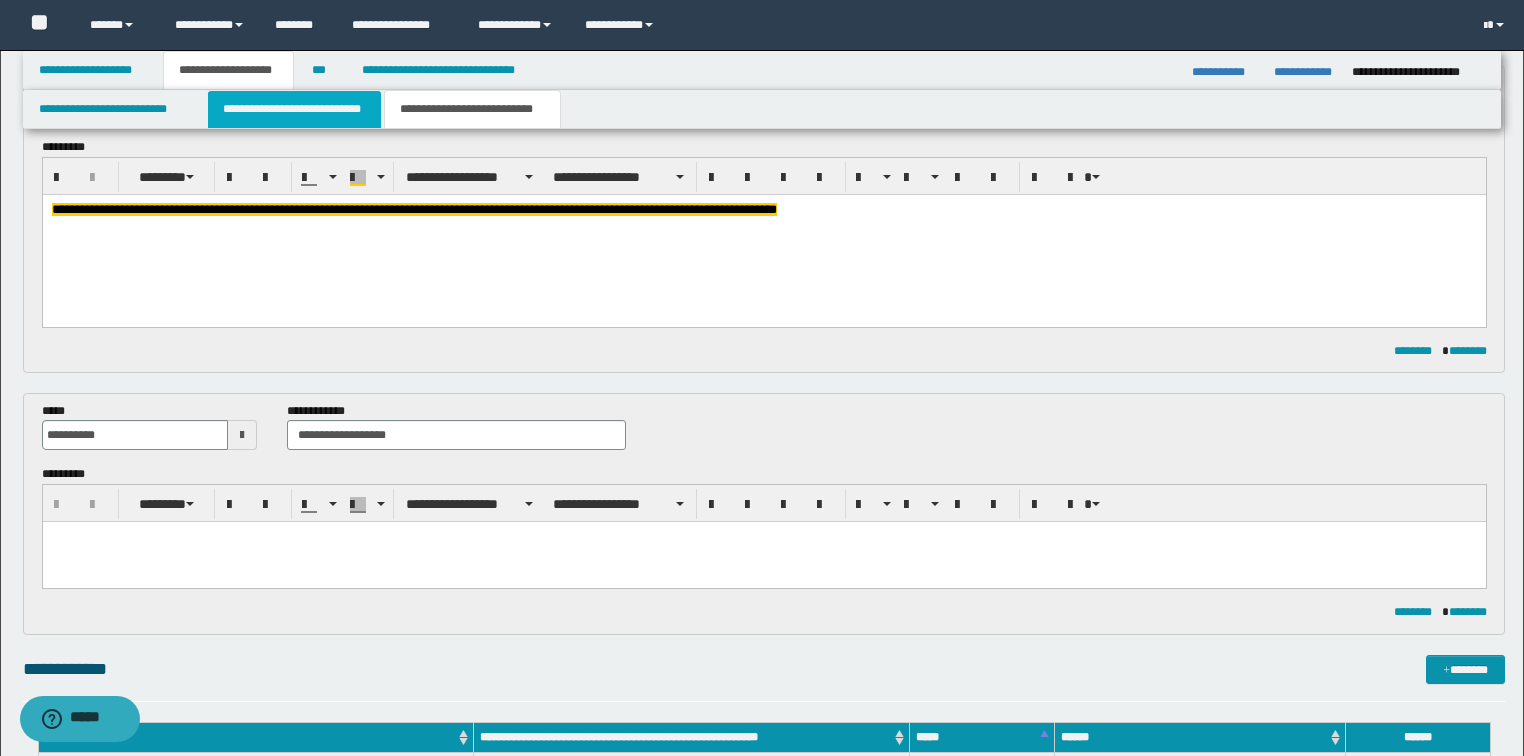 click on "**********" at bounding box center [294, 109] 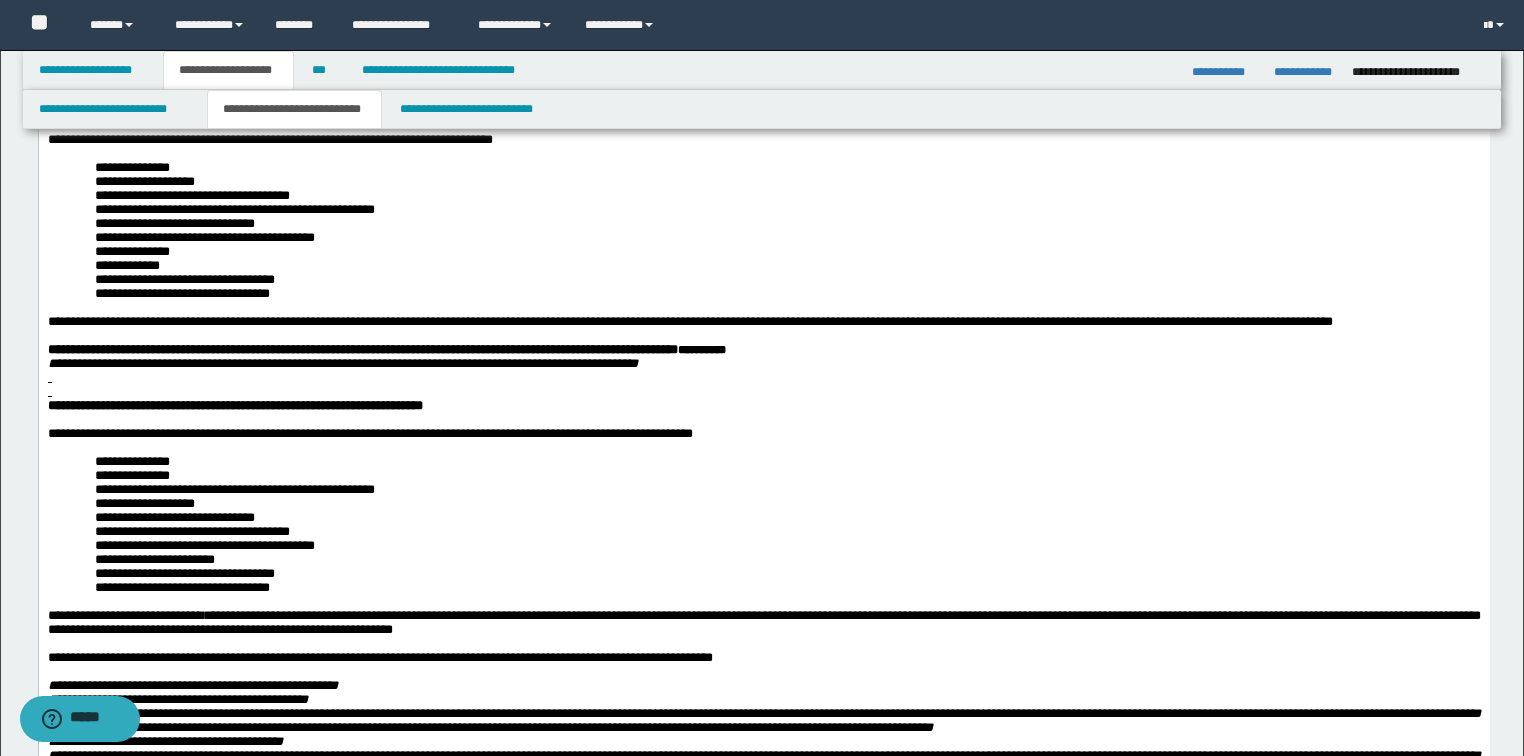 scroll, scrollTop: 80, scrollLeft: 0, axis: vertical 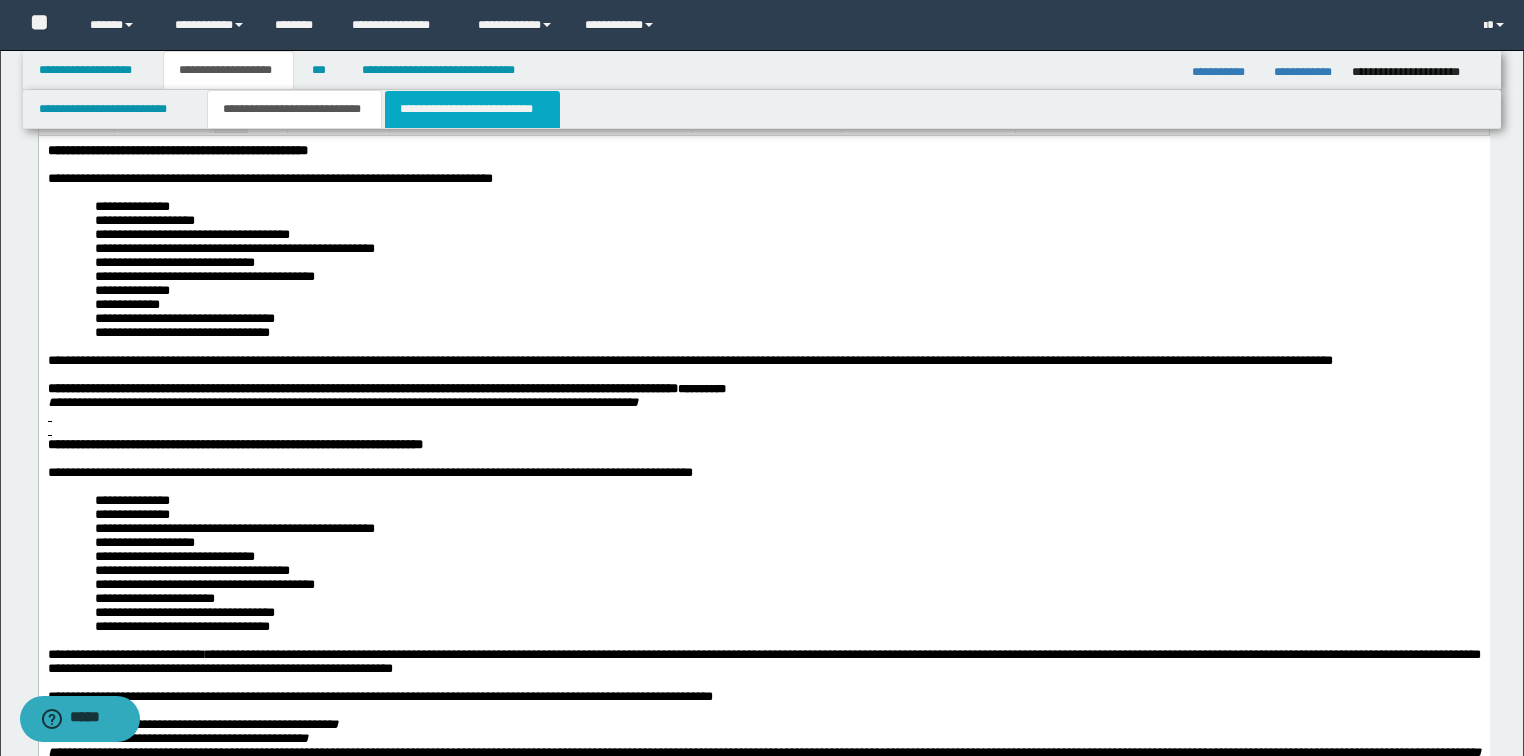 click on "**********" at bounding box center [472, 109] 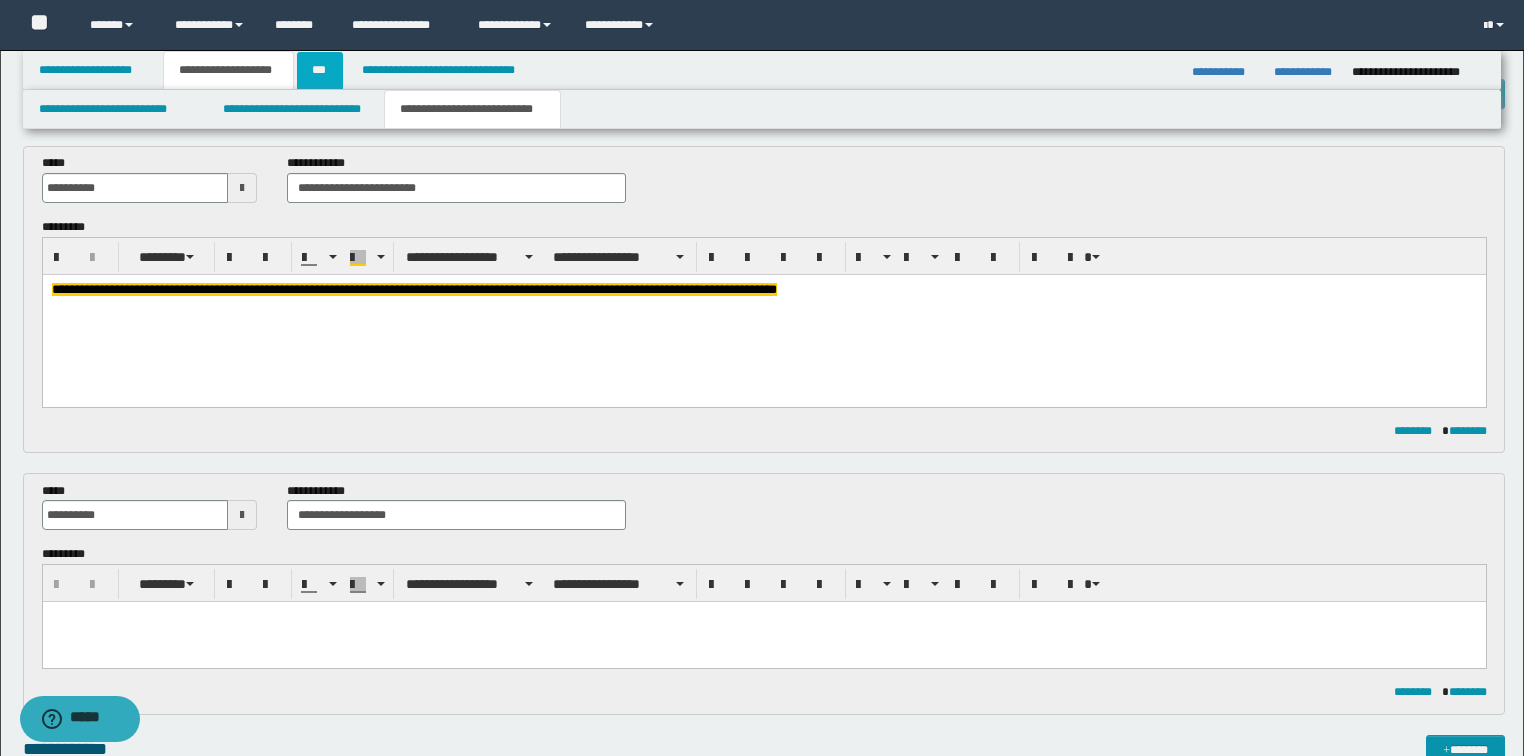 click on "***" at bounding box center (320, 70) 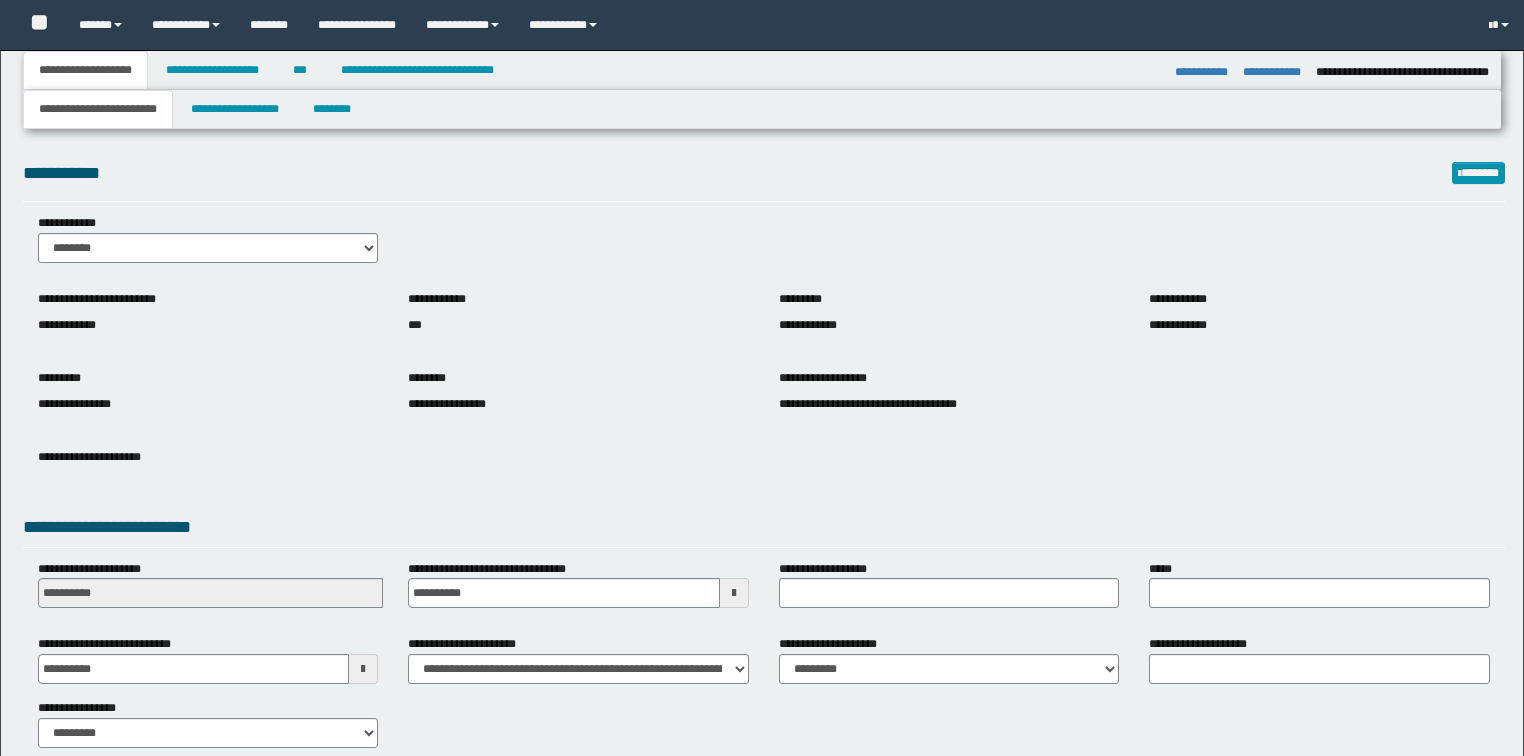 select on "*" 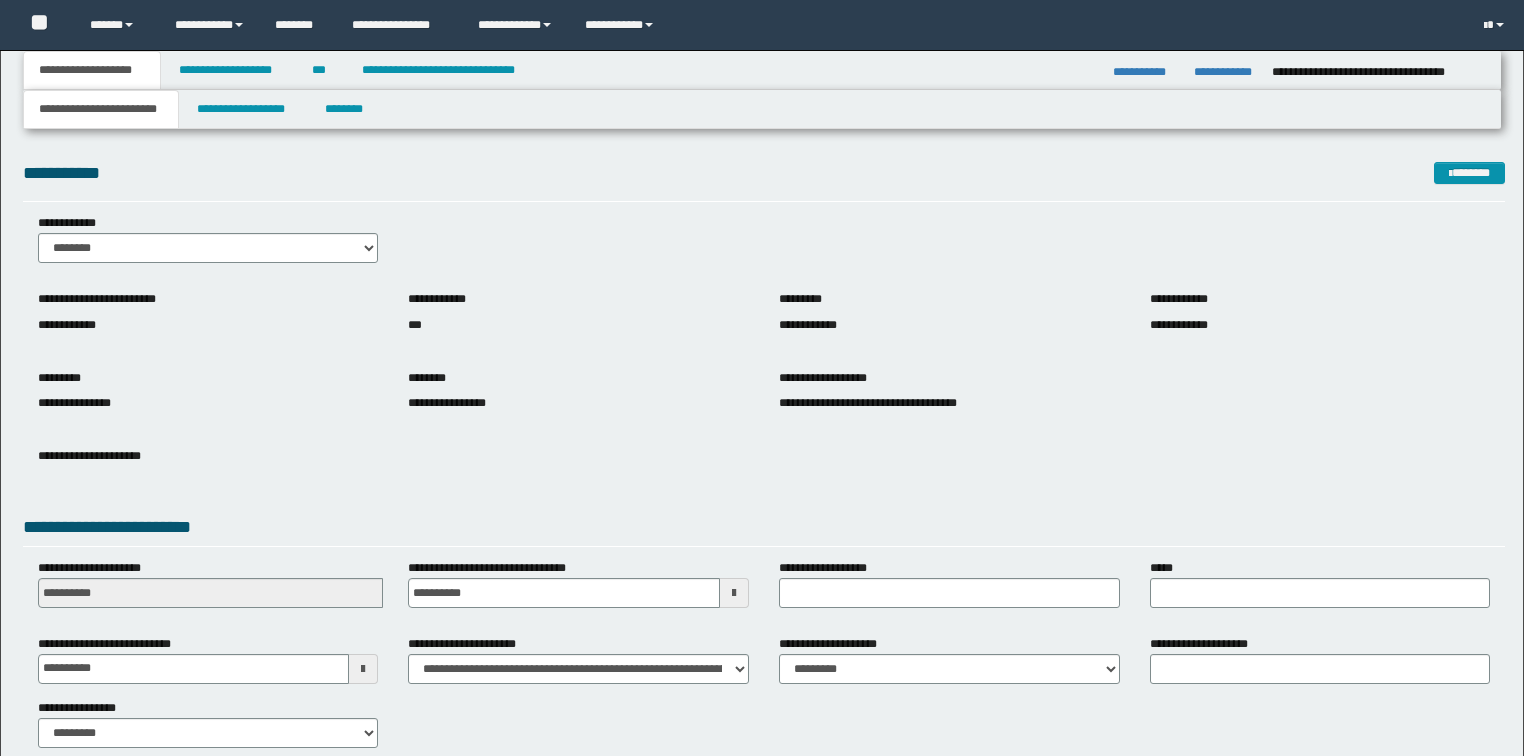 scroll, scrollTop: 0, scrollLeft: 0, axis: both 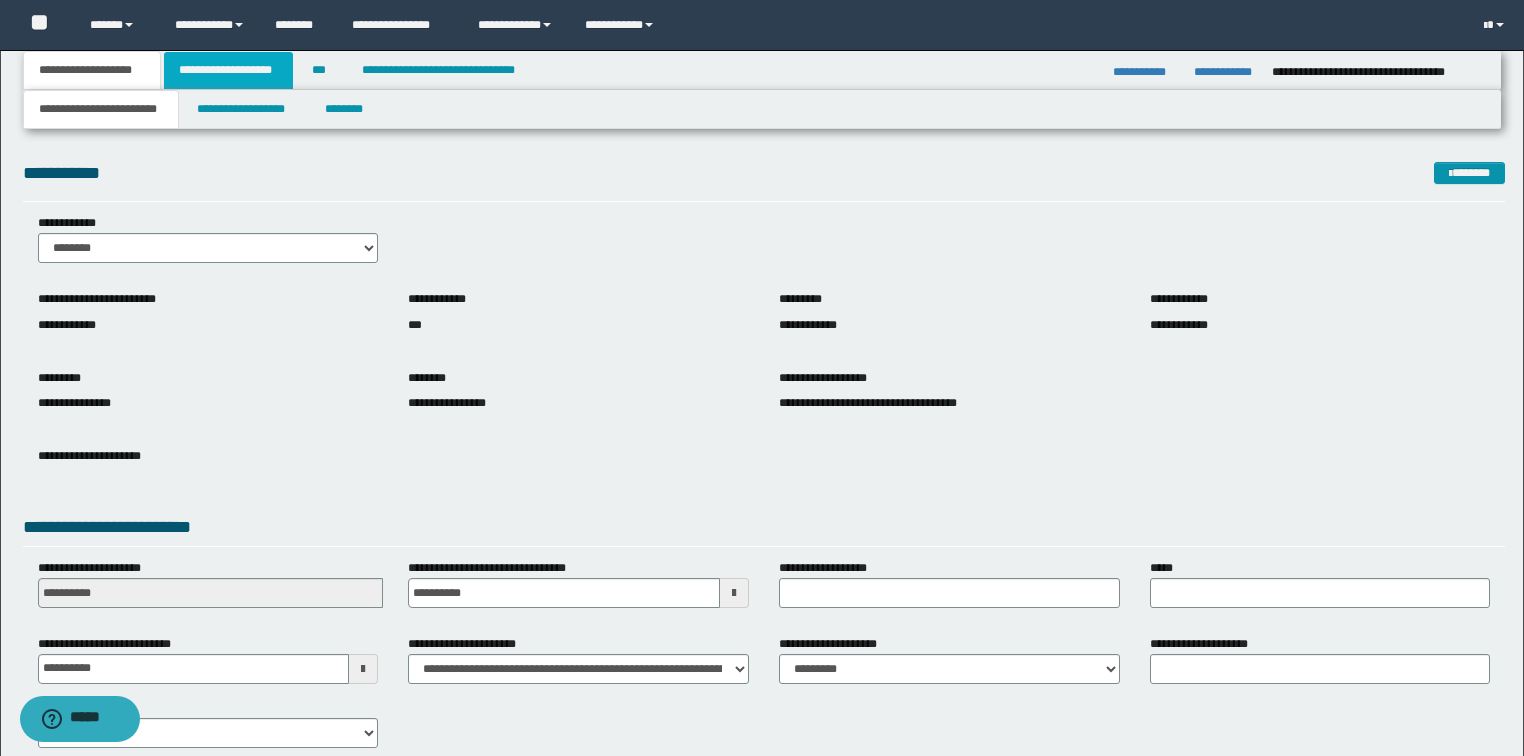click on "**********" at bounding box center (228, 70) 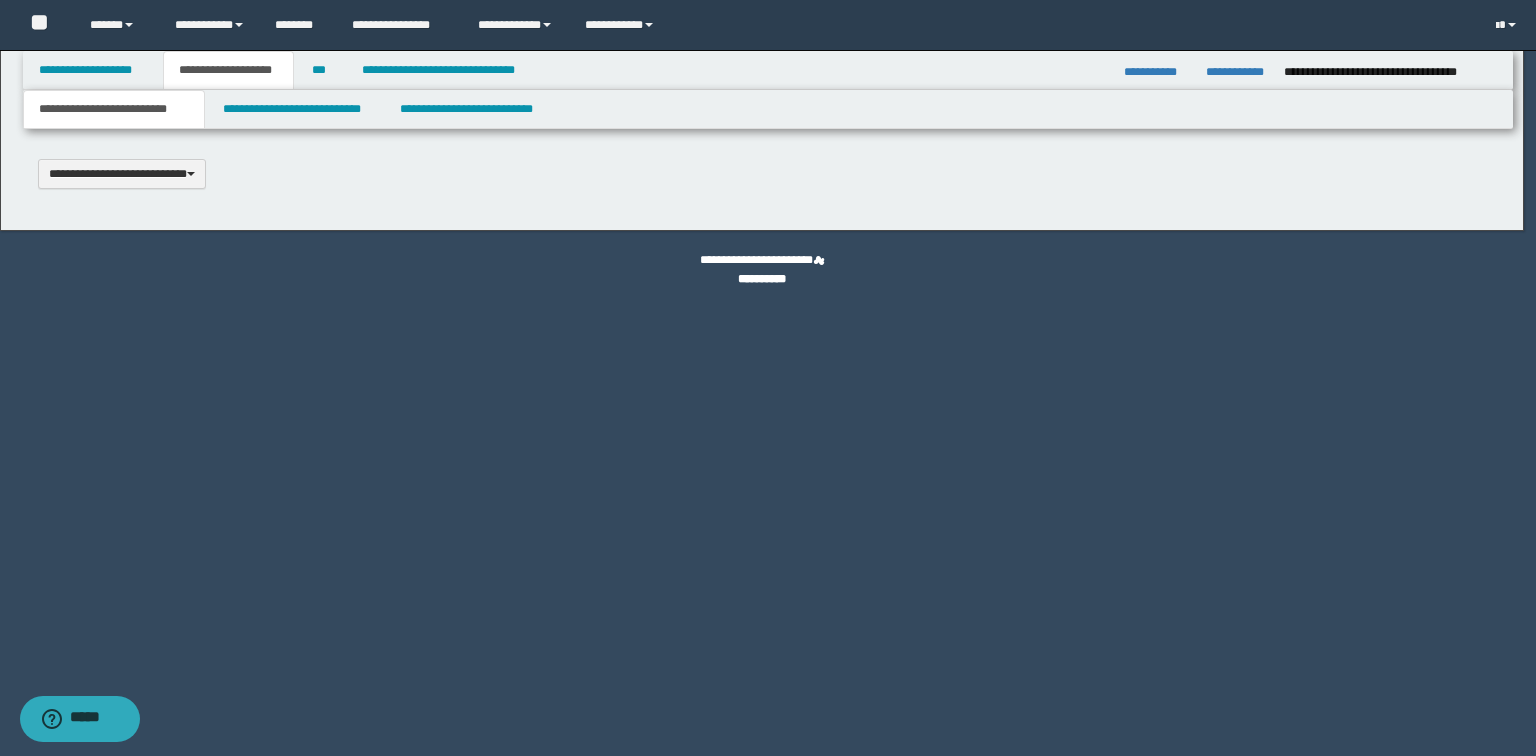 type 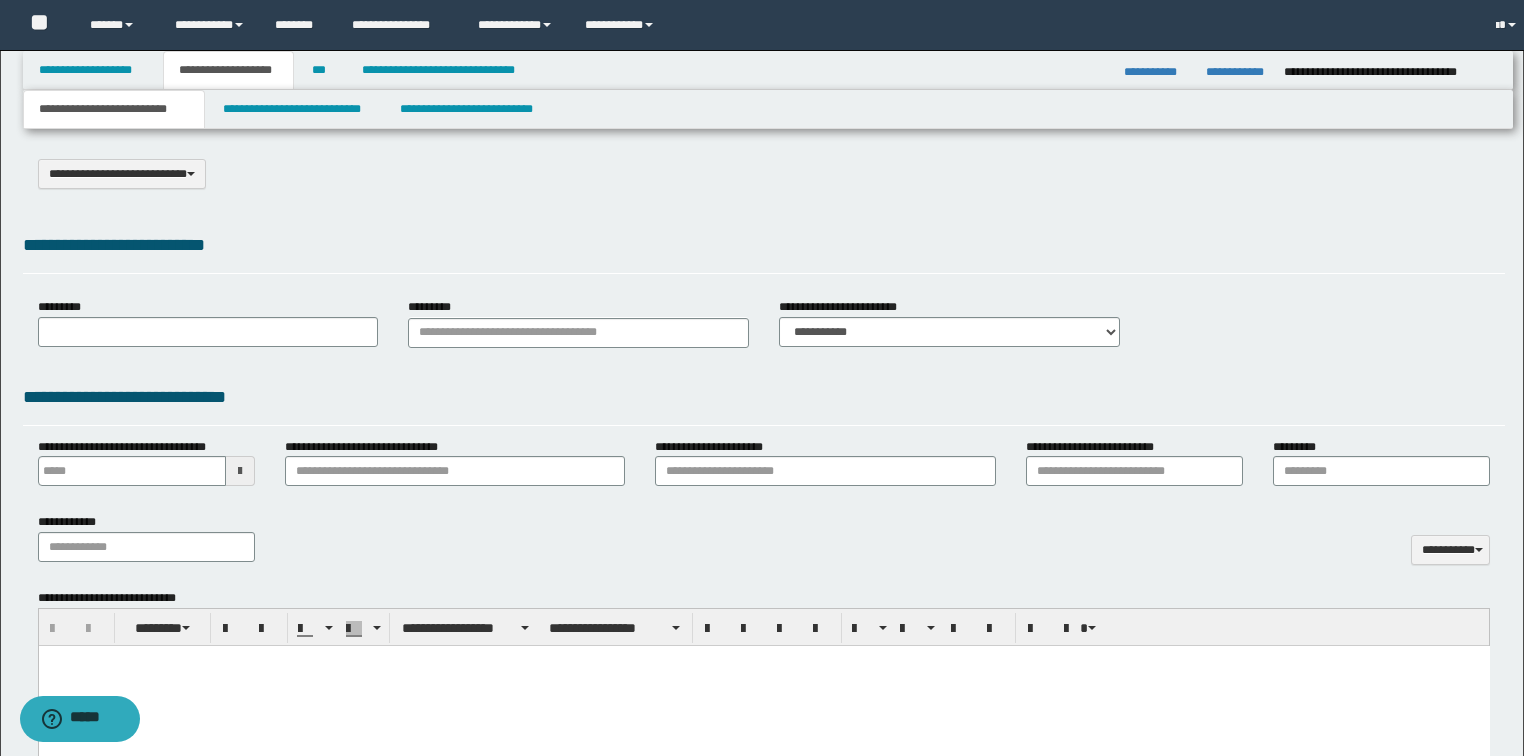 select on "*" 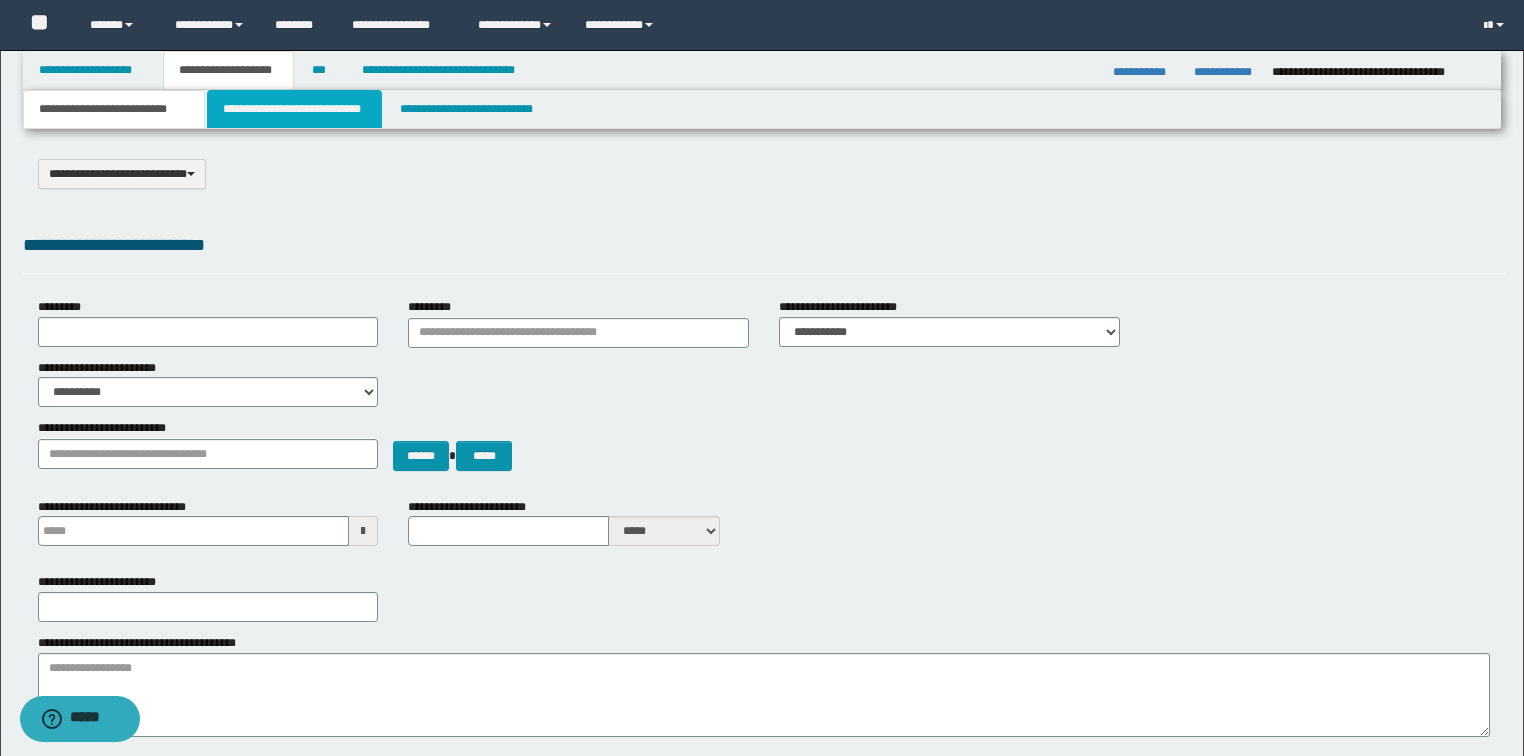 click on "**********" at bounding box center [294, 109] 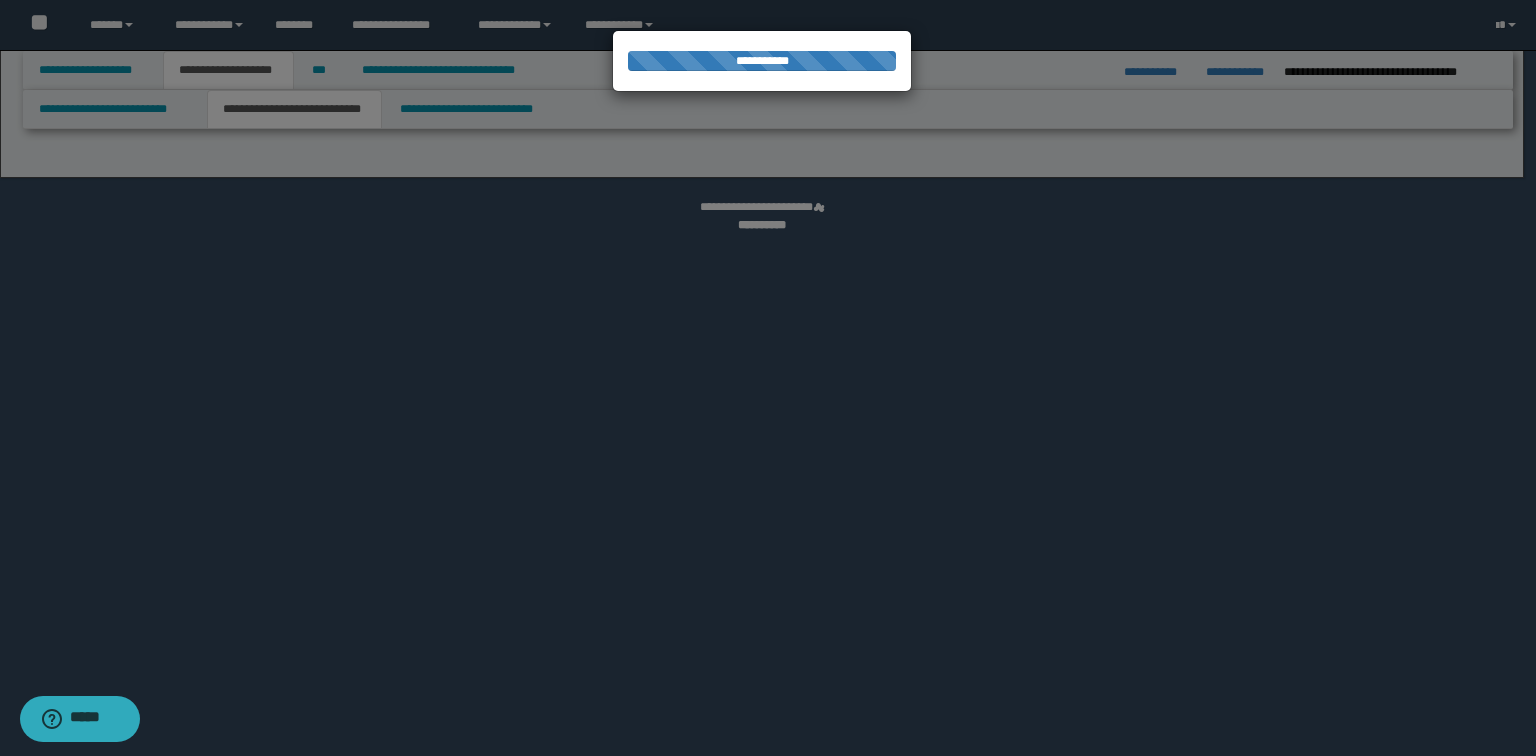 select on "*" 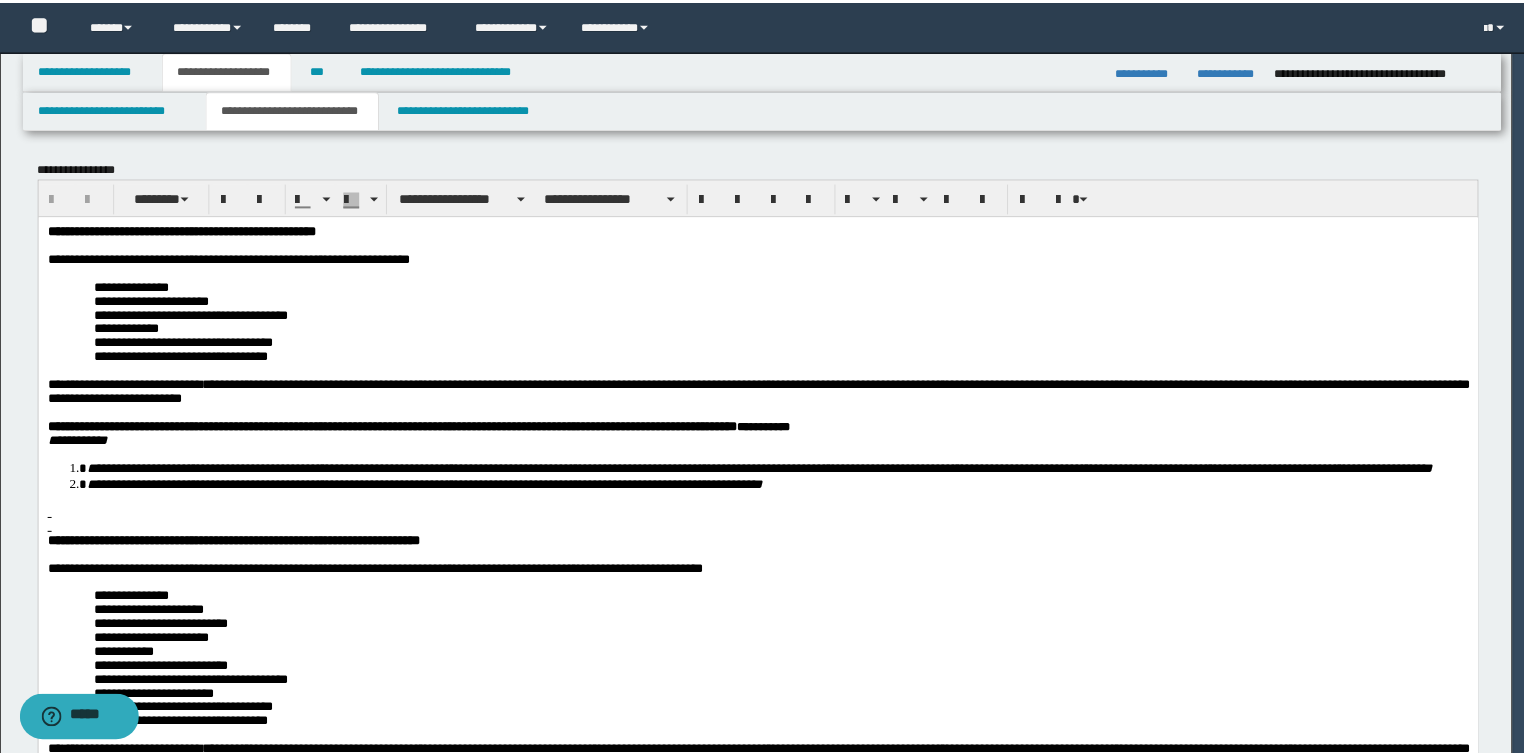 scroll, scrollTop: 0, scrollLeft: 0, axis: both 